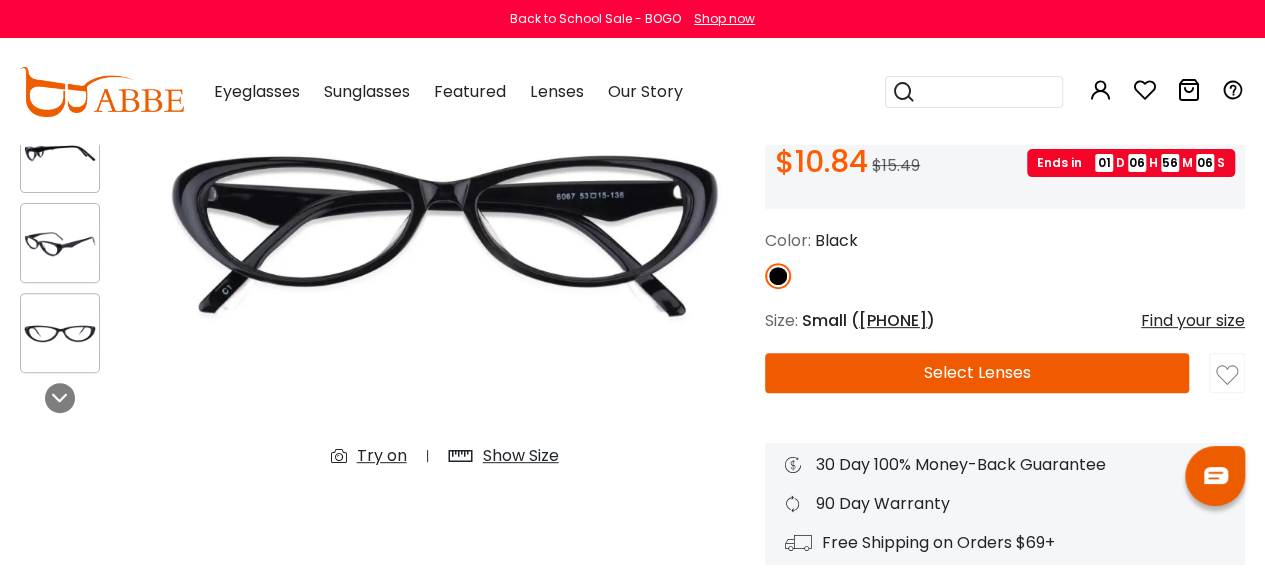 scroll, scrollTop: 0, scrollLeft: 0, axis: both 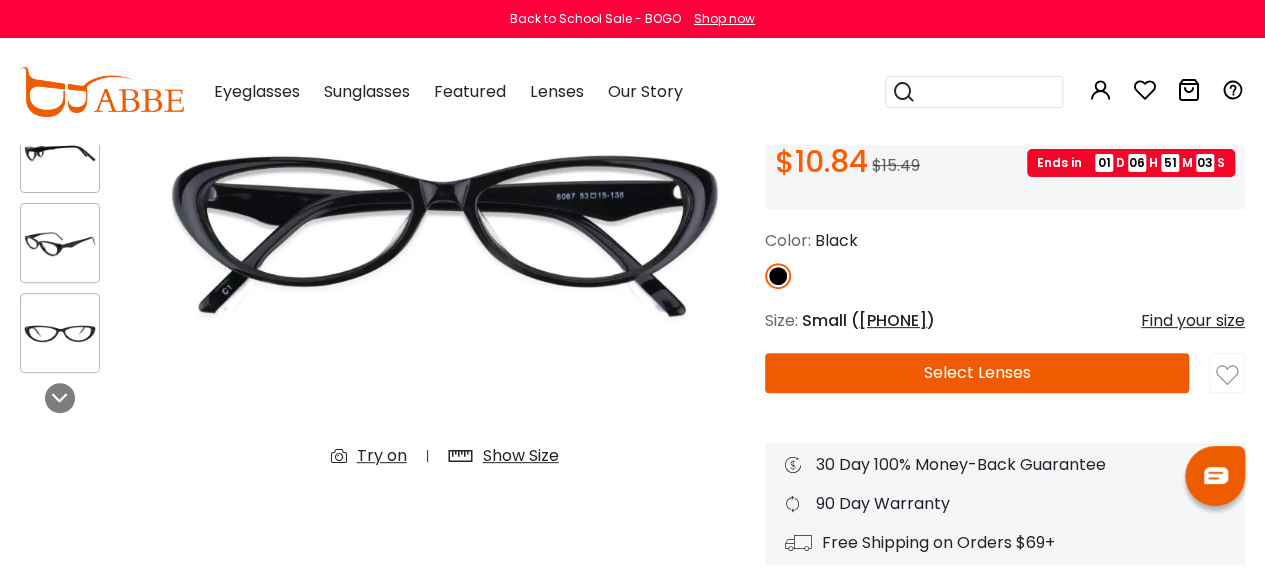 click at bounding box center (60, 243) 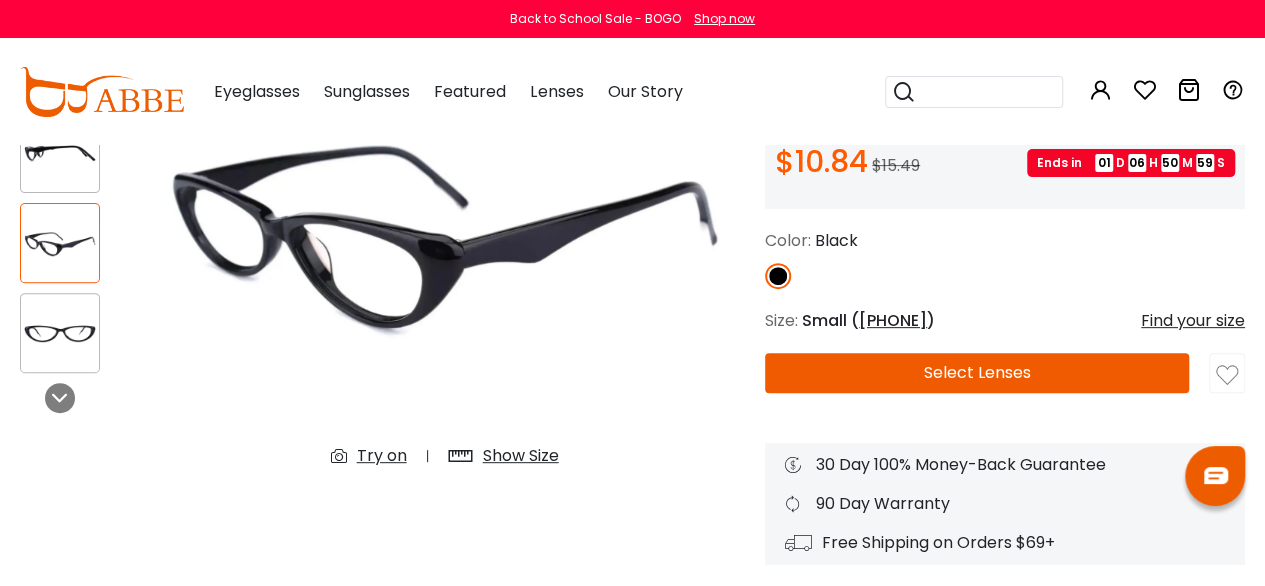 click at bounding box center [60, 153] 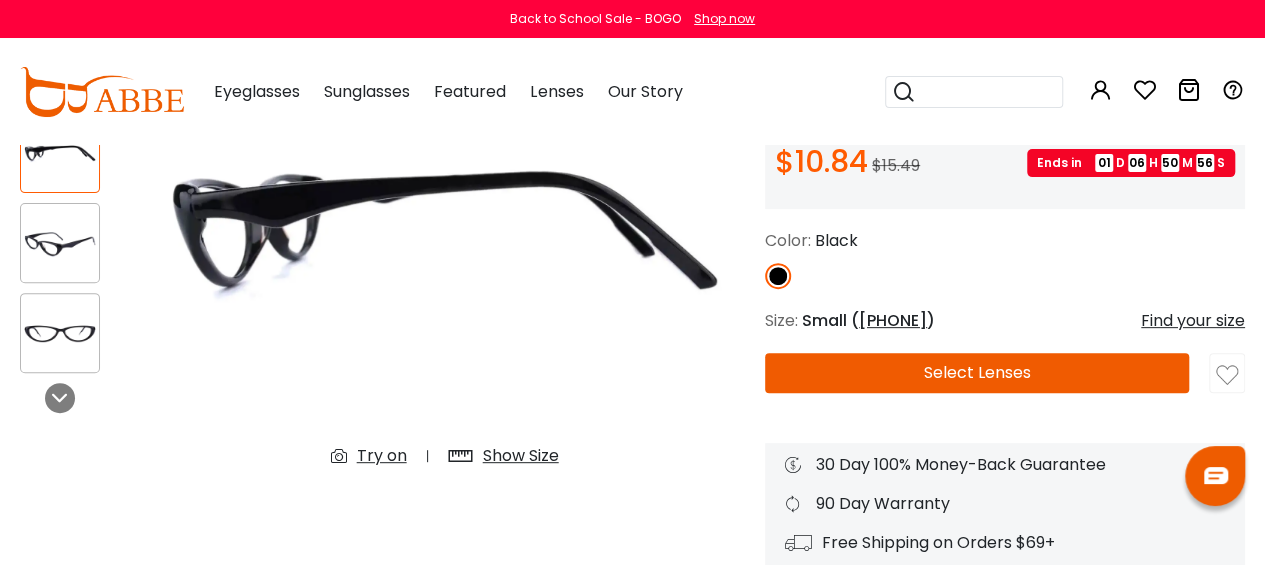 click at bounding box center [60, 333] 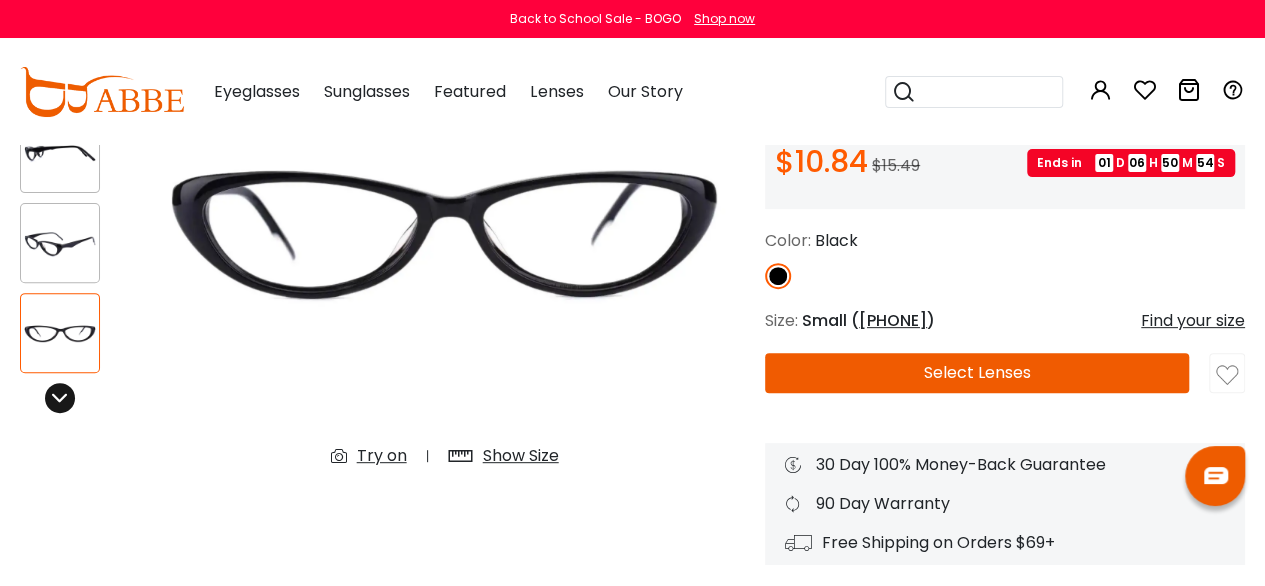 click at bounding box center (60, 398) 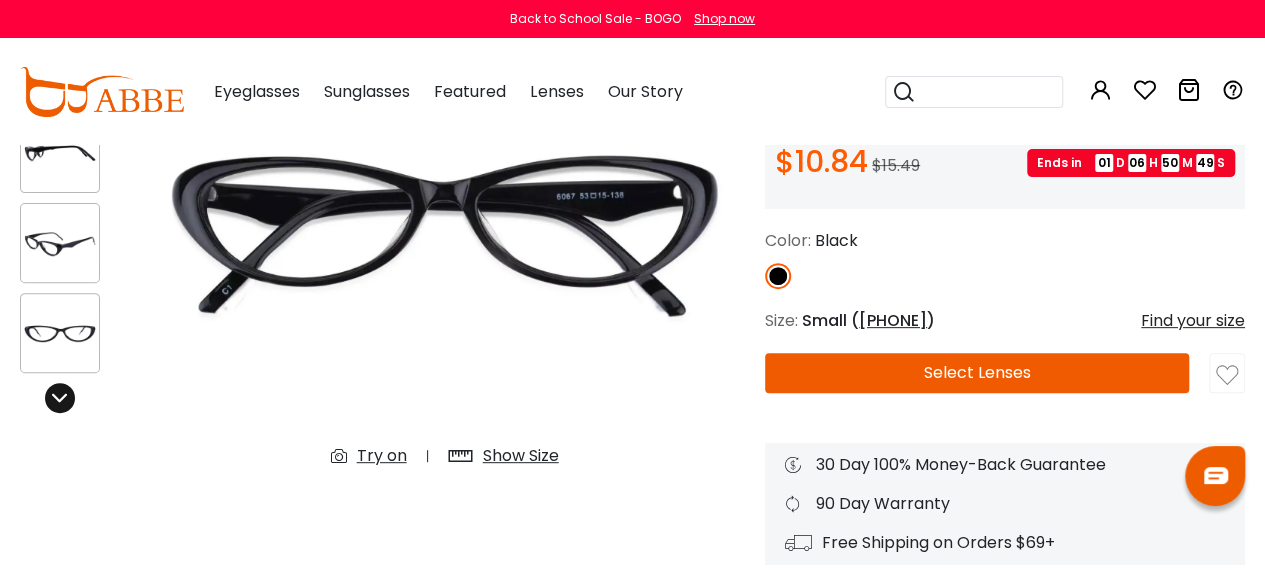 click at bounding box center [60, 398] 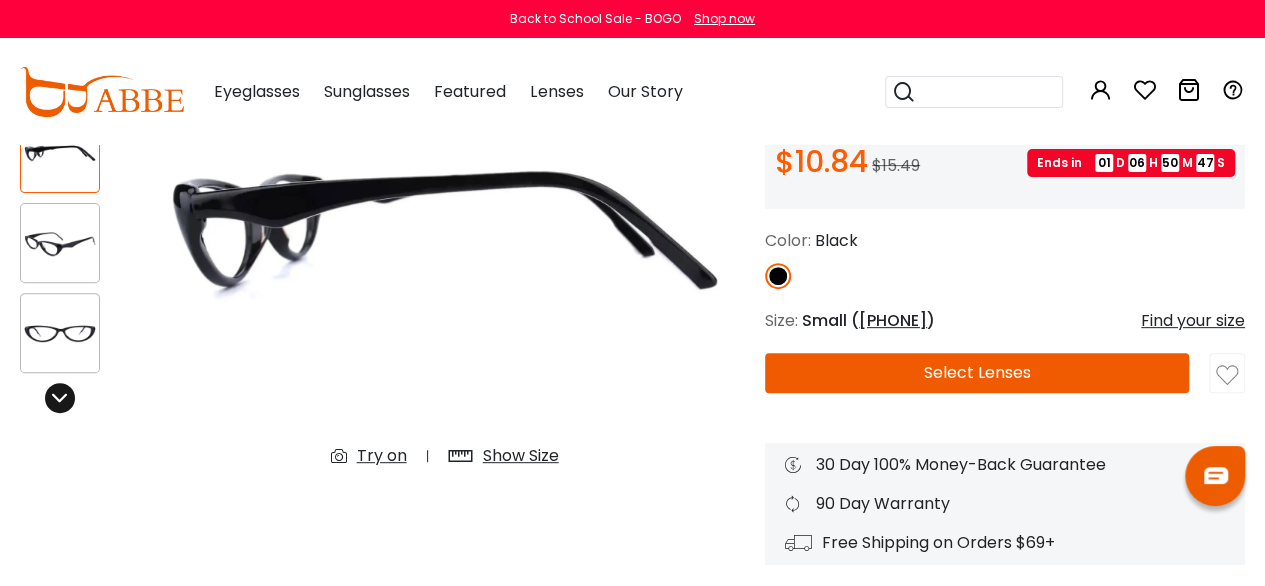 click at bounding box center [60, 398] 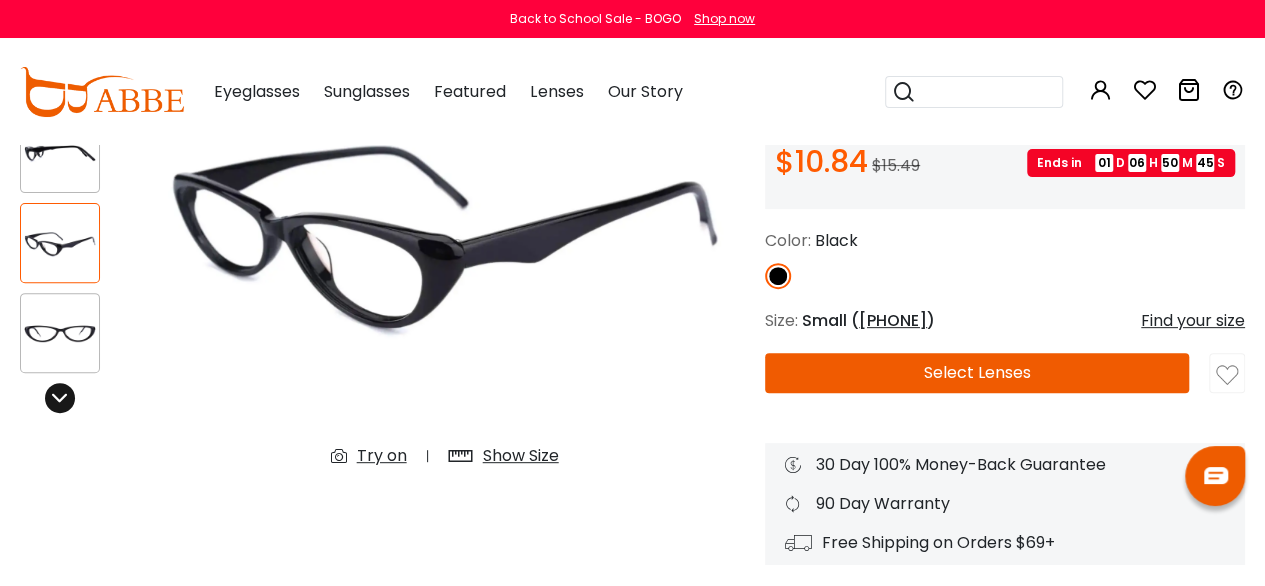 click at bounding box center (60, 398) 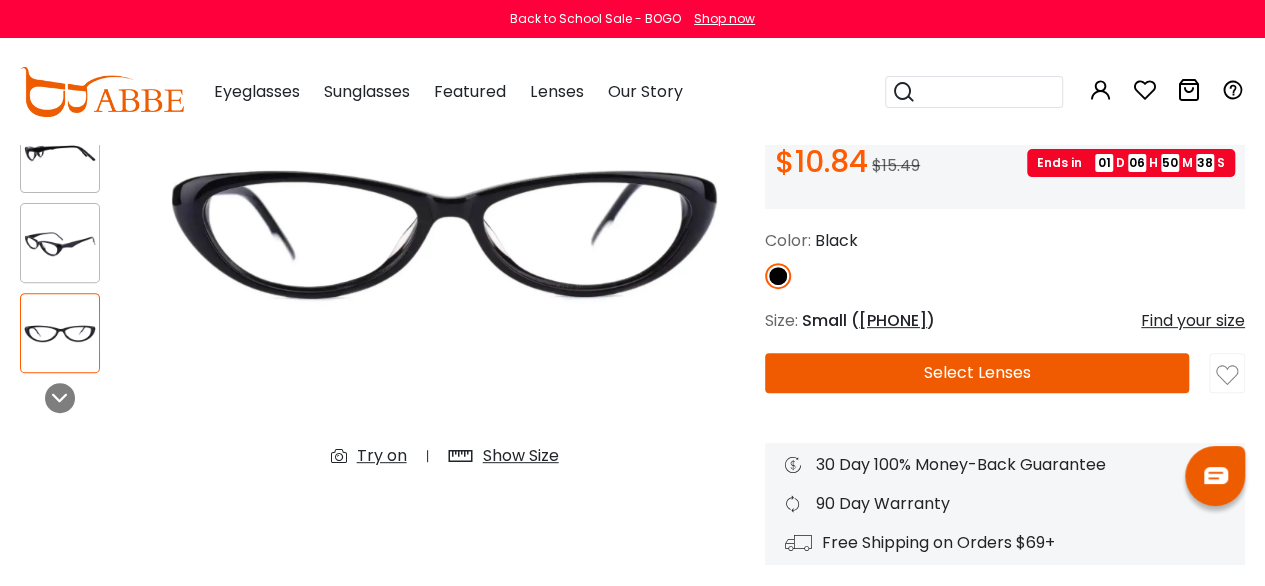 click on "Select Lenses" at bounding box center [977, 373] 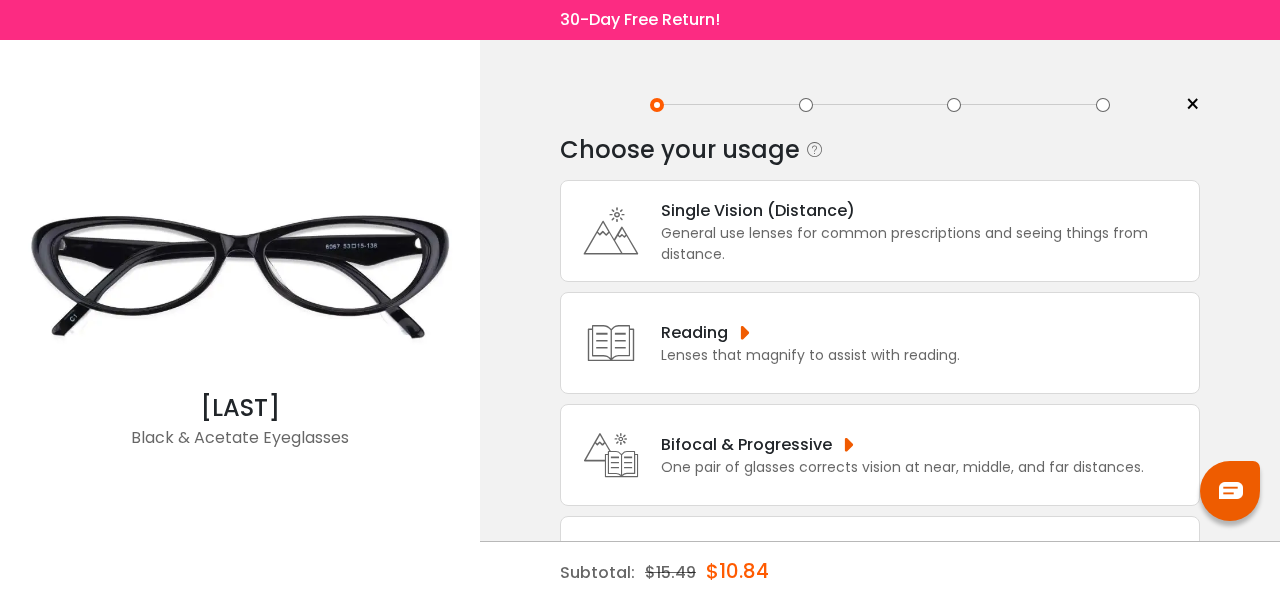 scroll, scrollTop: 0, scrollLeft: 0, axis: both 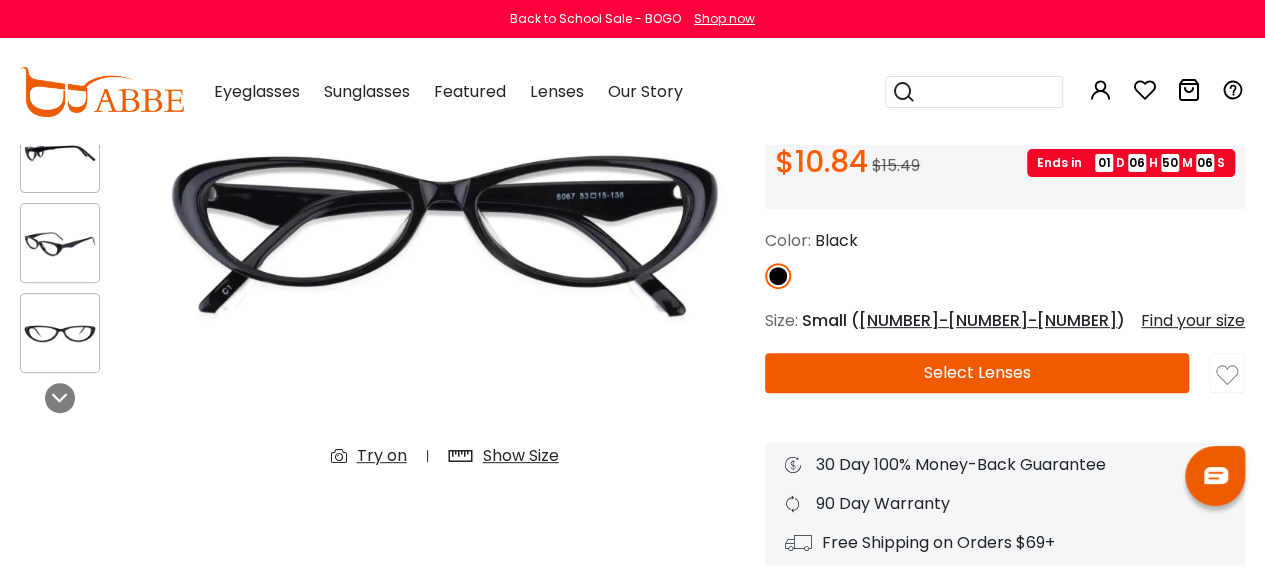 click on "Select Lenses" at bounding box center (977, 373) 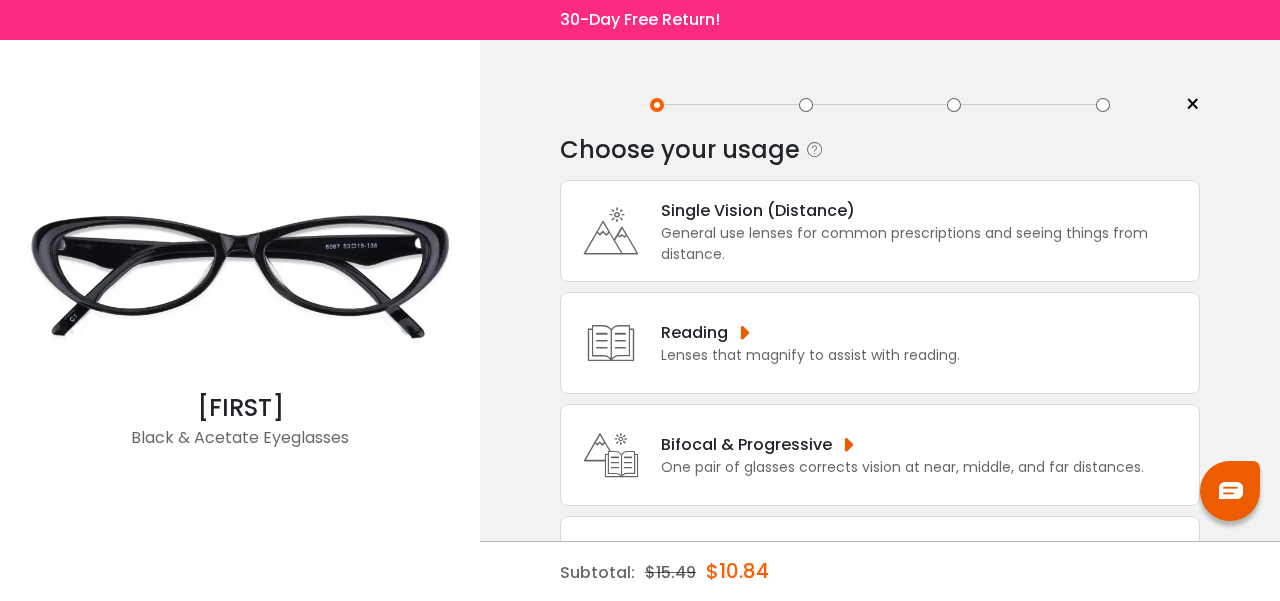 scroll, scrollTop: 0, scrollLeft: 0, axis: both 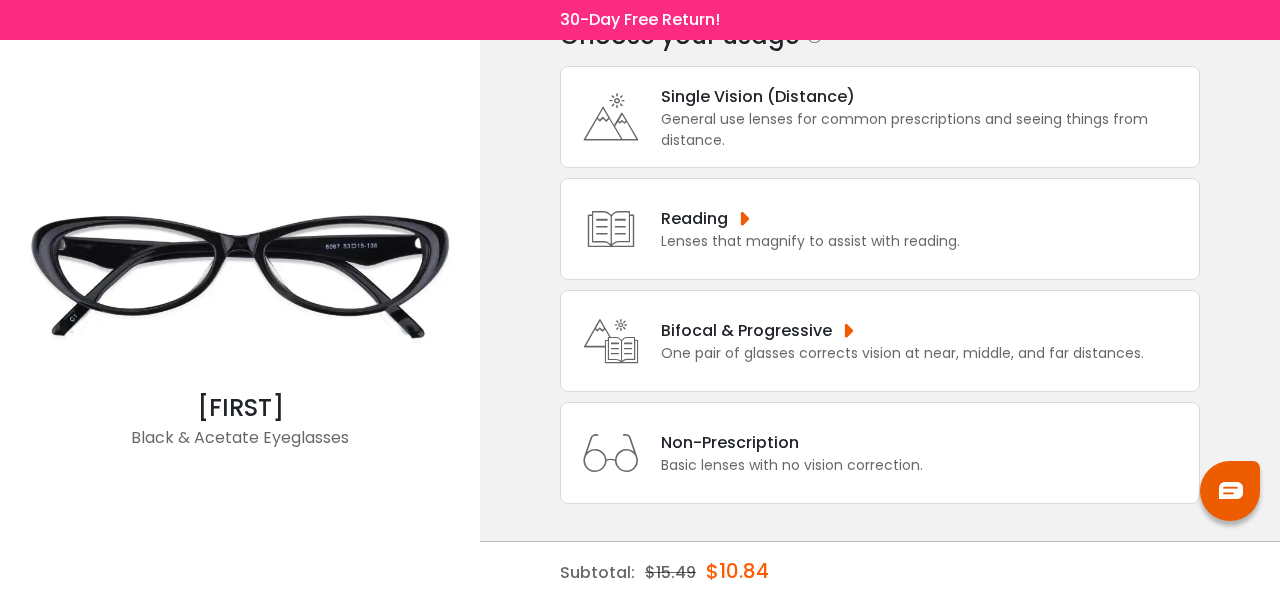 click at bounding box center [611, 453] 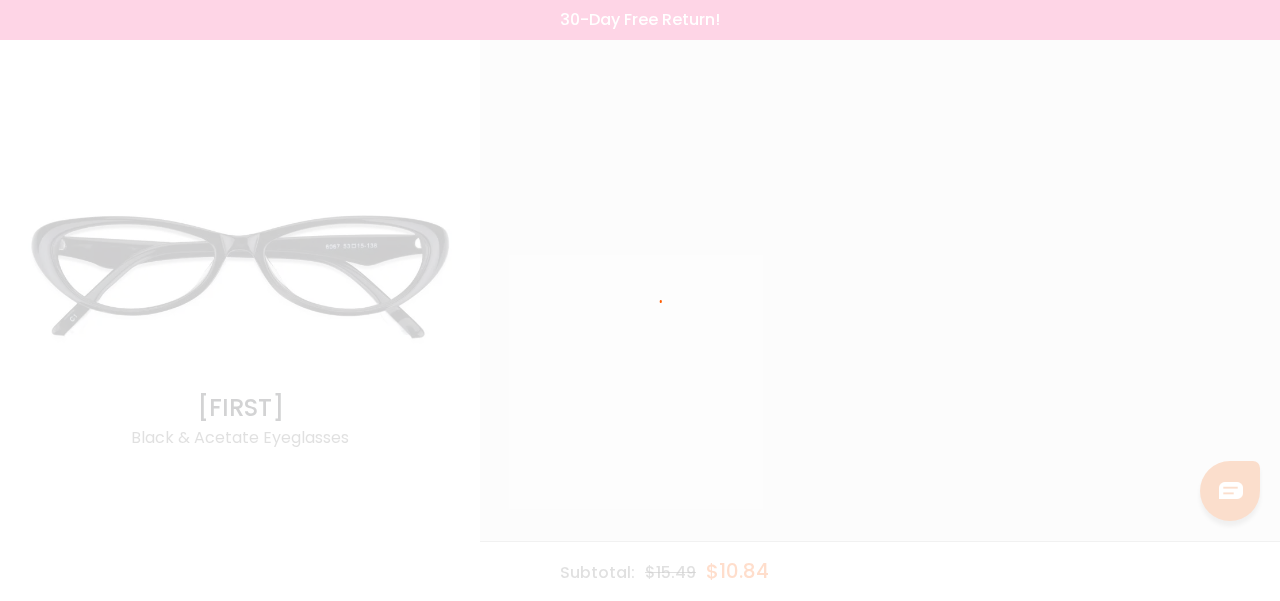 scroll, scrollTop: 0, scrollLeft: 0, axis: both 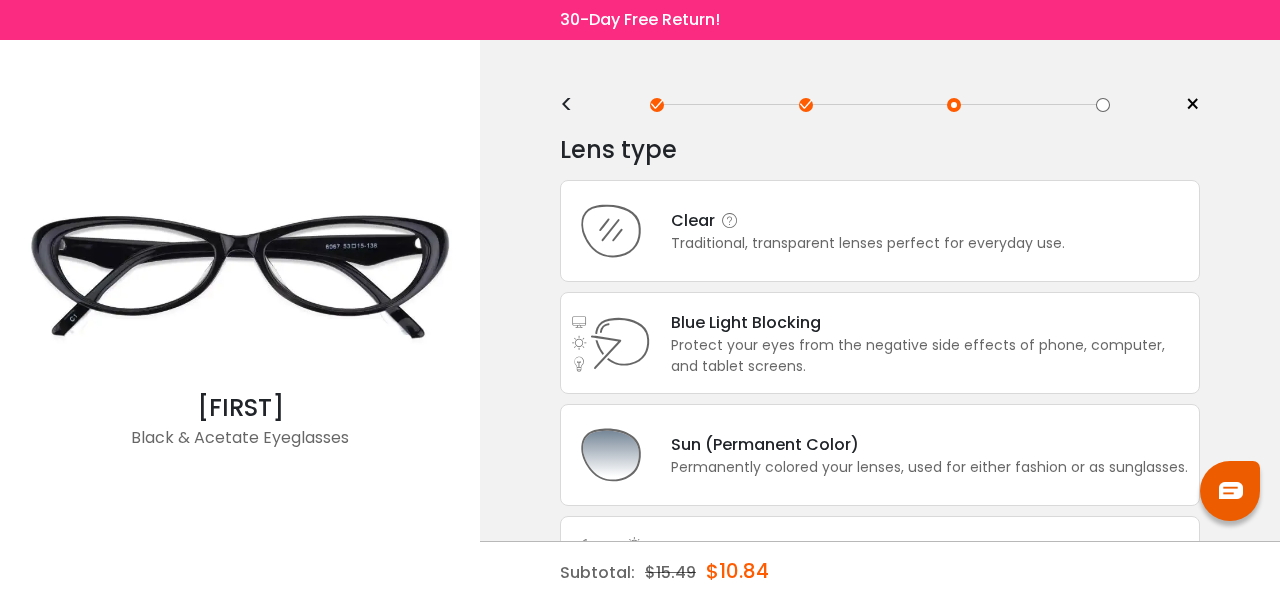 click on "Traditional, transparent lenses perfect for everyday use." at bounding box center (868, 243) 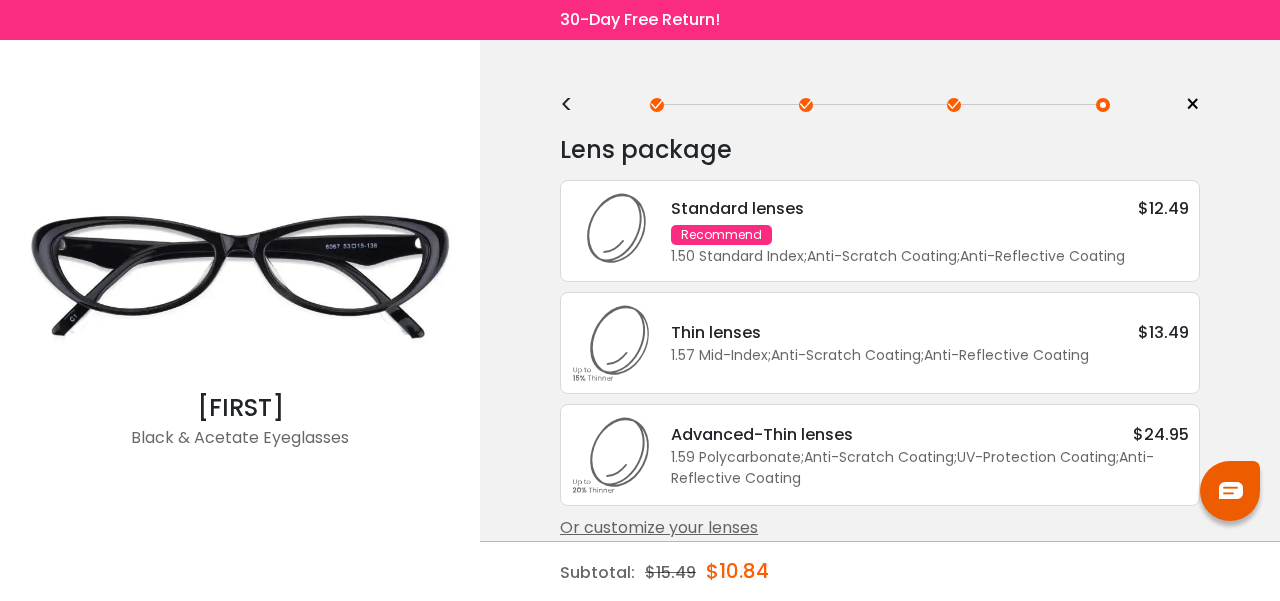 click on "Recommend" at bounding box center (721, 235) 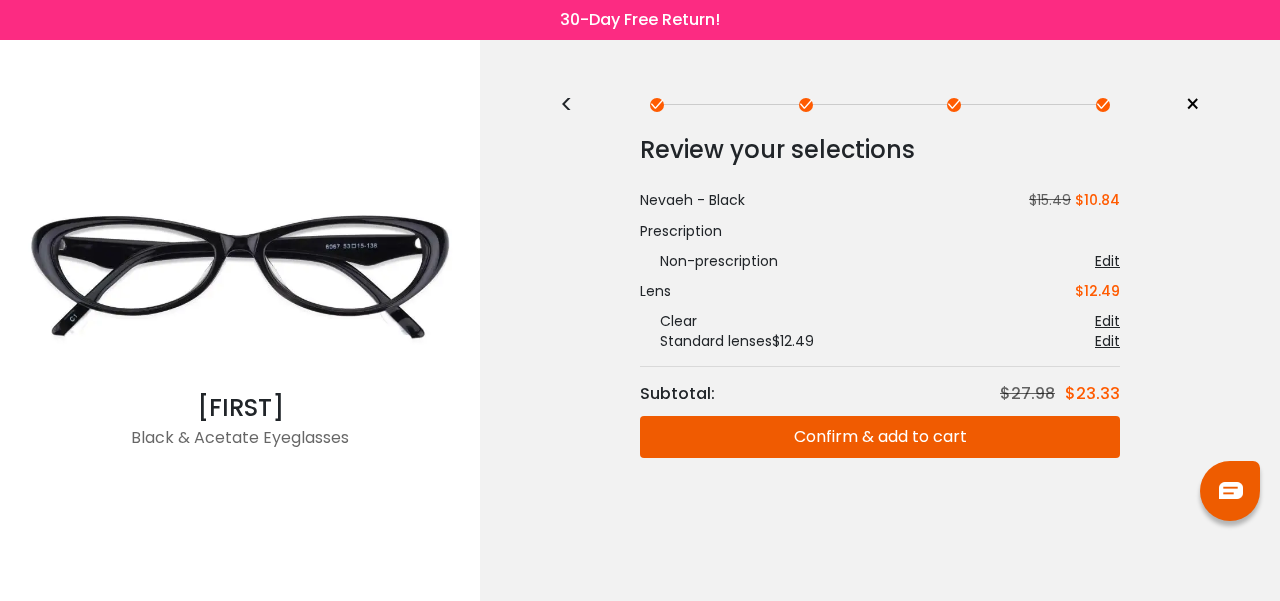 click on "<" at bounding box center [575, 105] 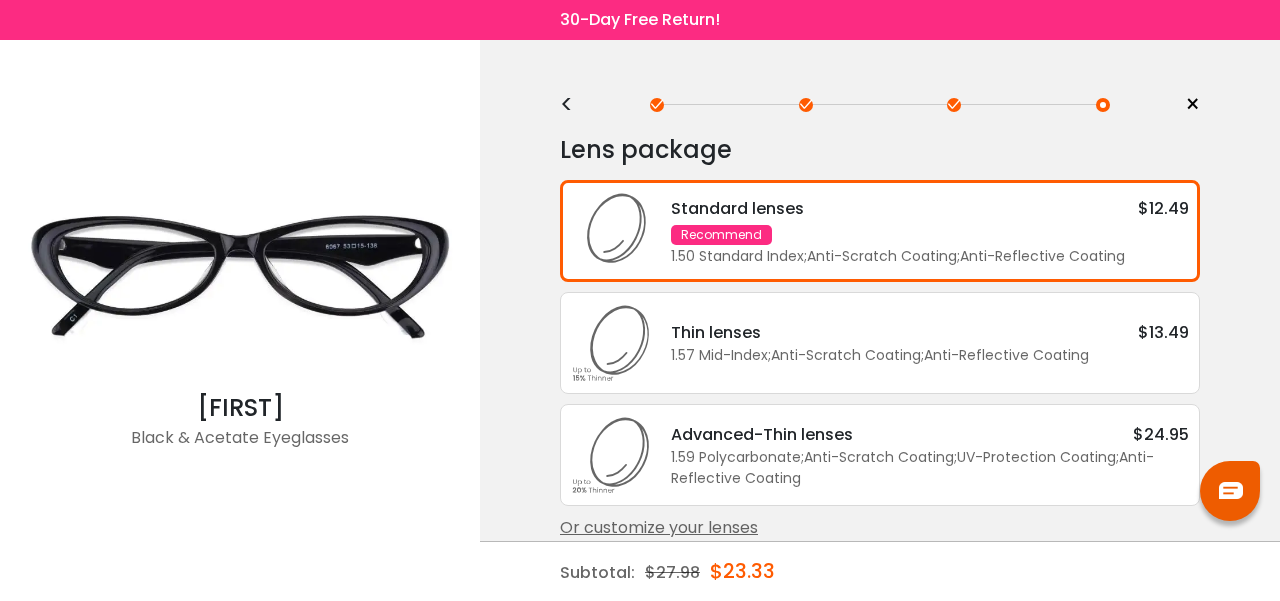 click on "<" at bounding box center [575, 105] 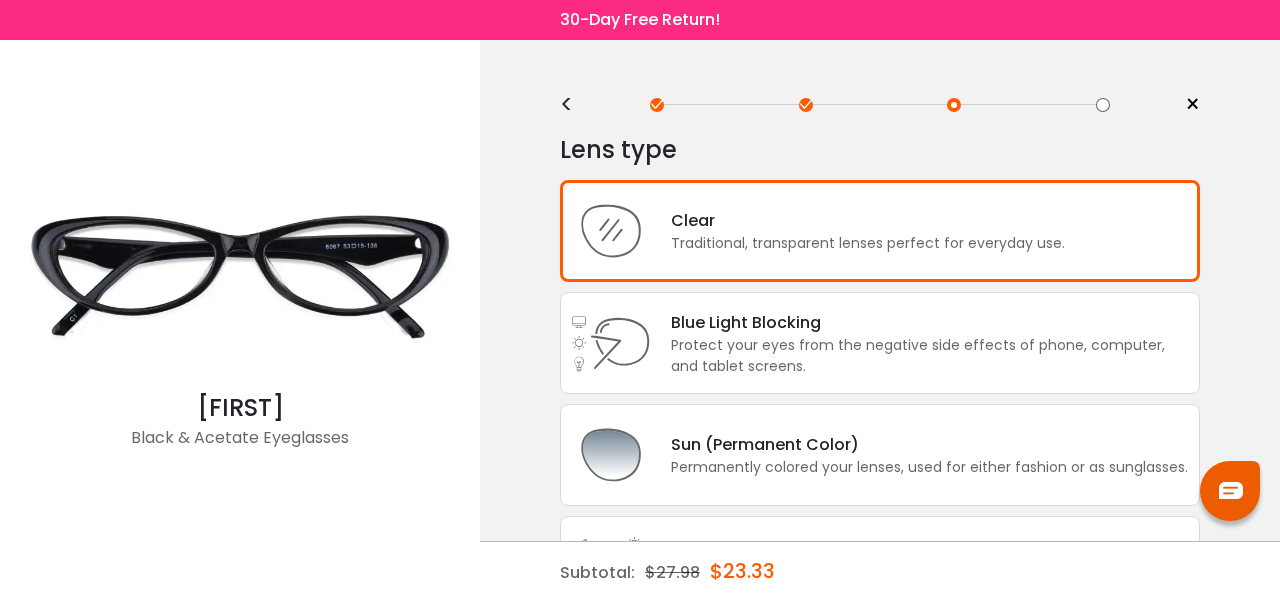 click at bounding box center (611, 567) 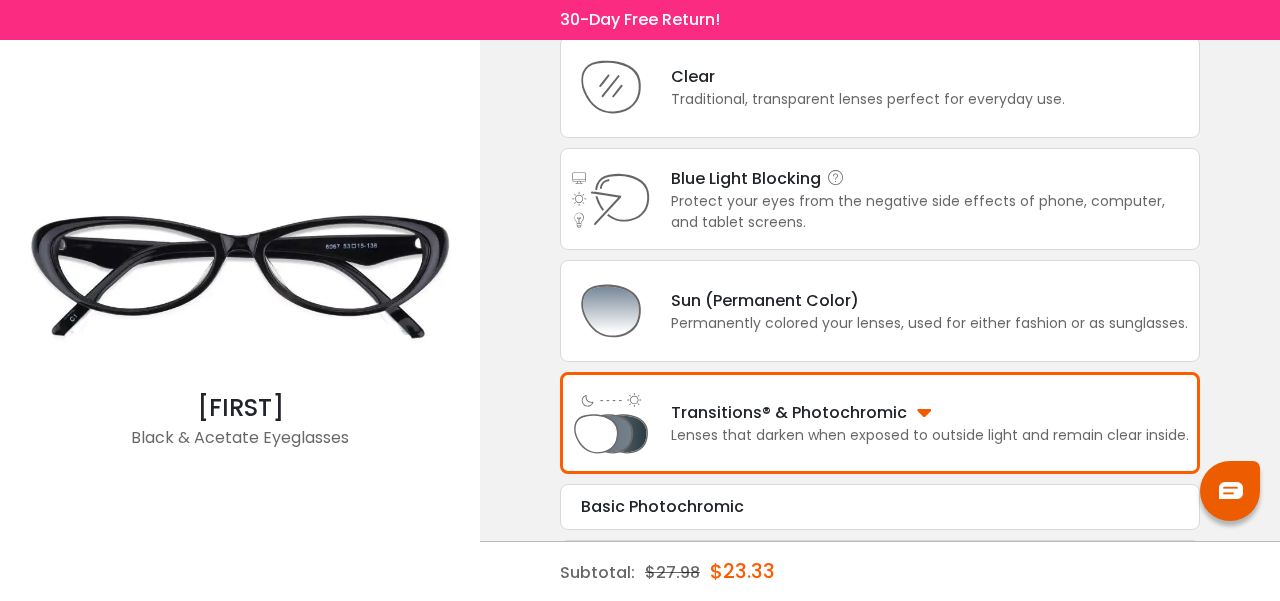 scroll, scrollTop: 130, scrollLeft: 0, axis: vertical 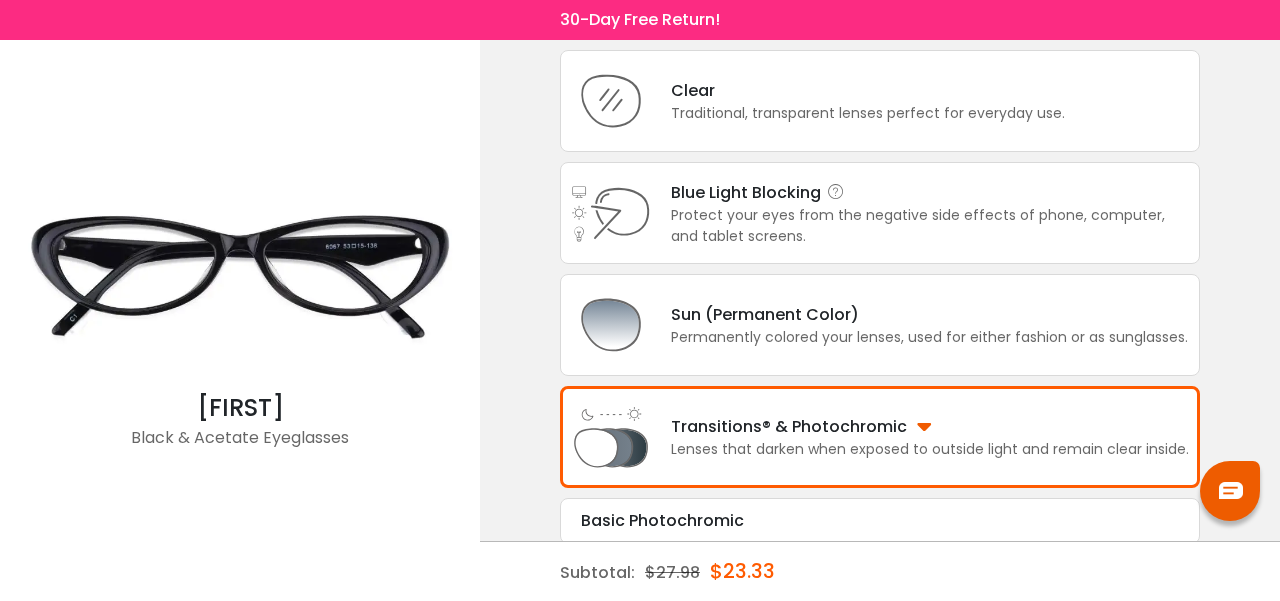 drag, startPoint x: 716, startPoint y: 187, endPoint x: 660, endPoint y: 211, distance: 60.926186 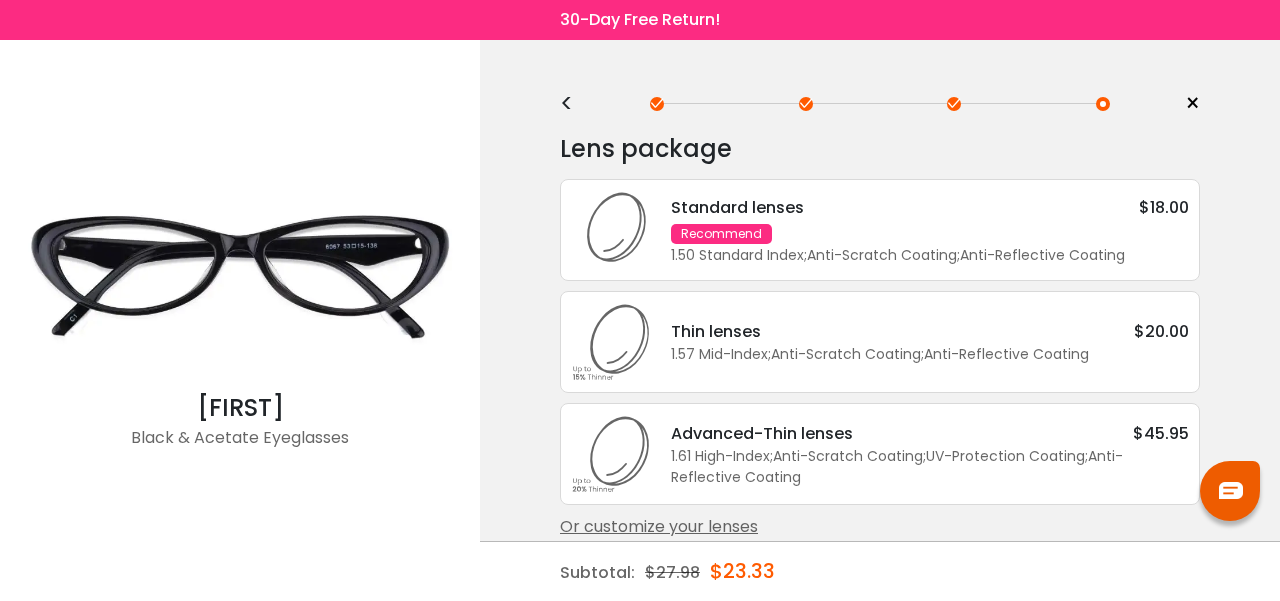 scroll, scrollTop: 0, scrollLeft: 0, axis: both 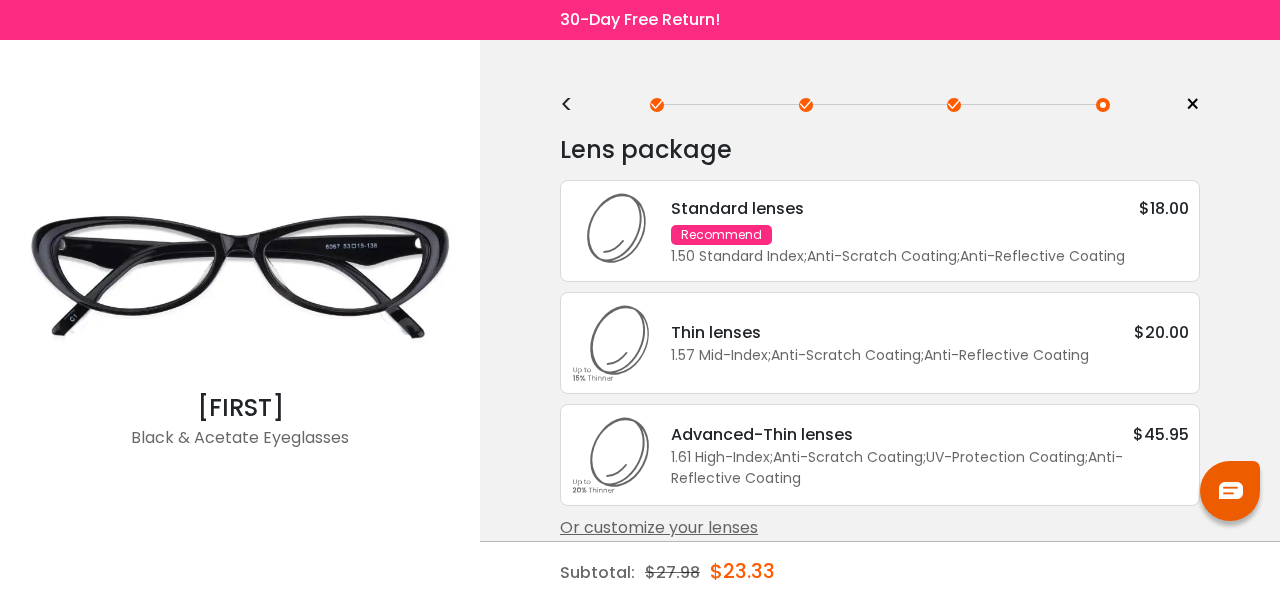click on "<" at bounding box center (575, 105) 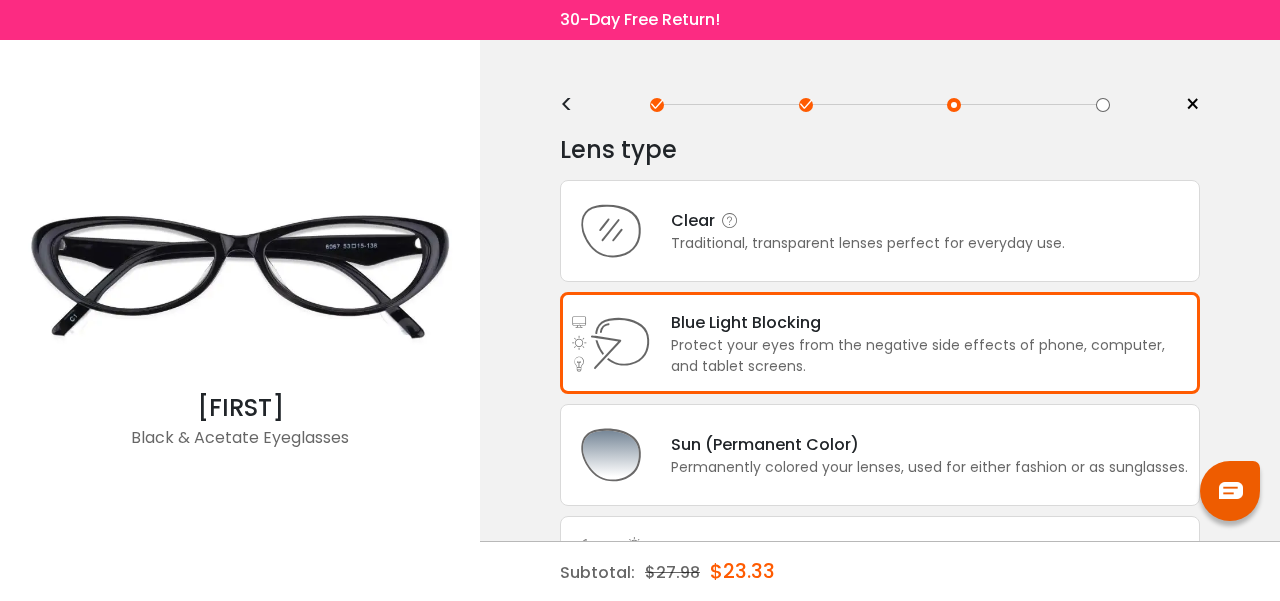 drag, startPoint x: 586, startPoint y: 205, endPoint x: 573, endPoint y: 205, distance: 13 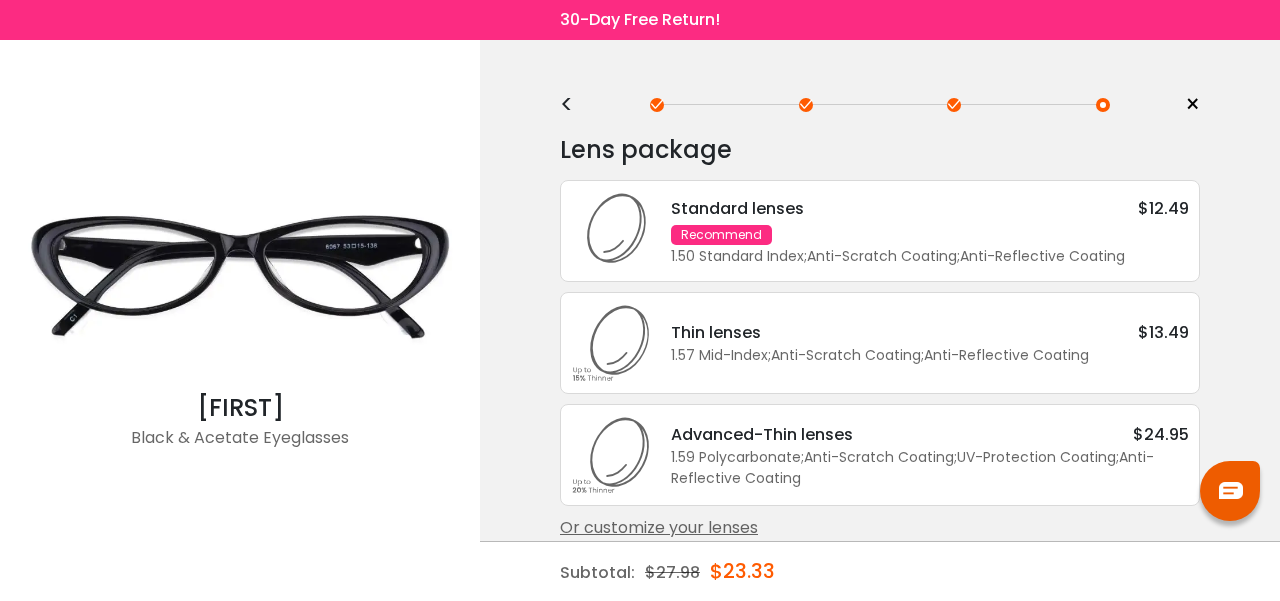 click on "Standard lenses
$12.49
Recommend
1.50 Standard Index ;
Anti-Scratch Coating ;
Anti-Reflective Coating ;" at bounding box center (920, 231) 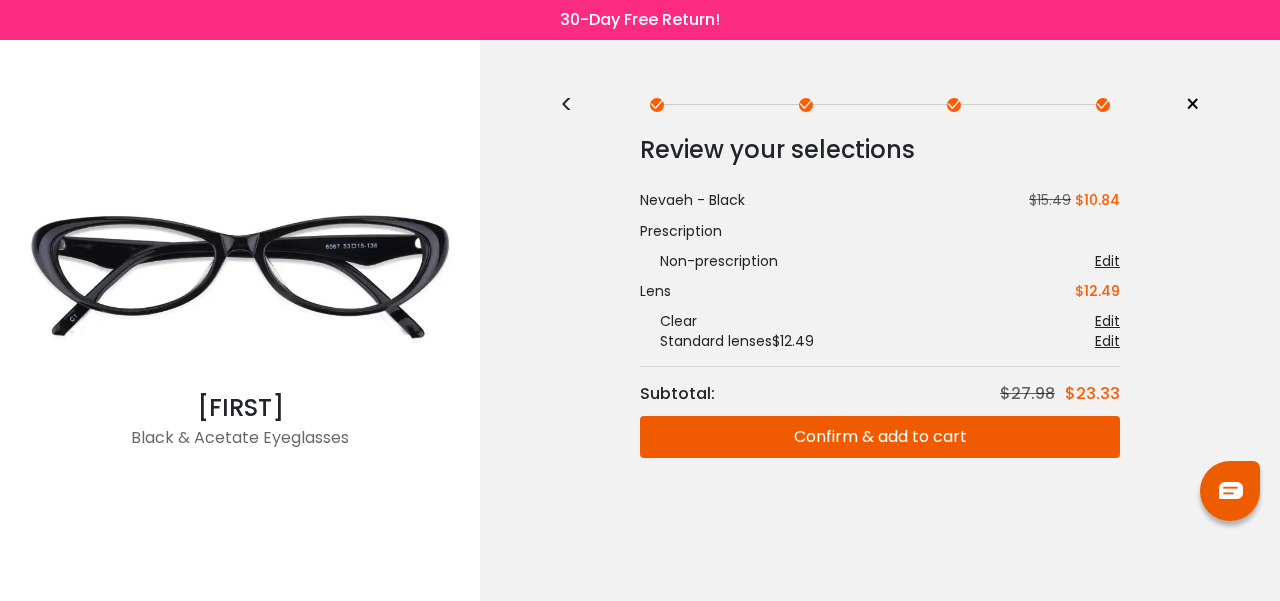 click at bounding box center [240, 275] 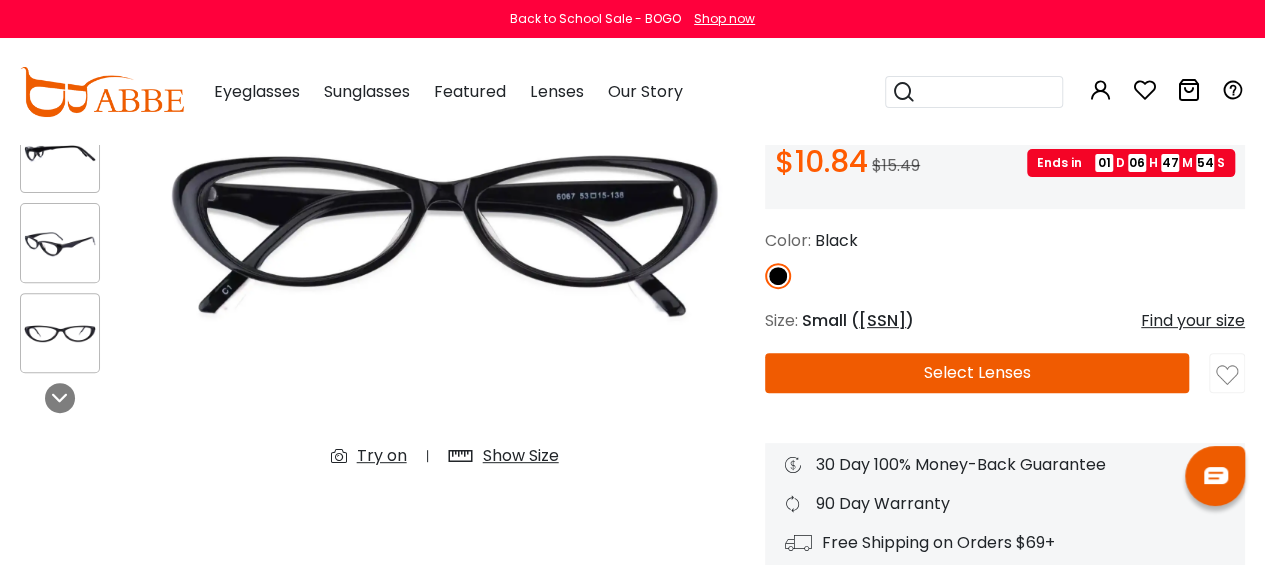 scroll, scrollTop: 0, scrollLeft: 0, axis: both 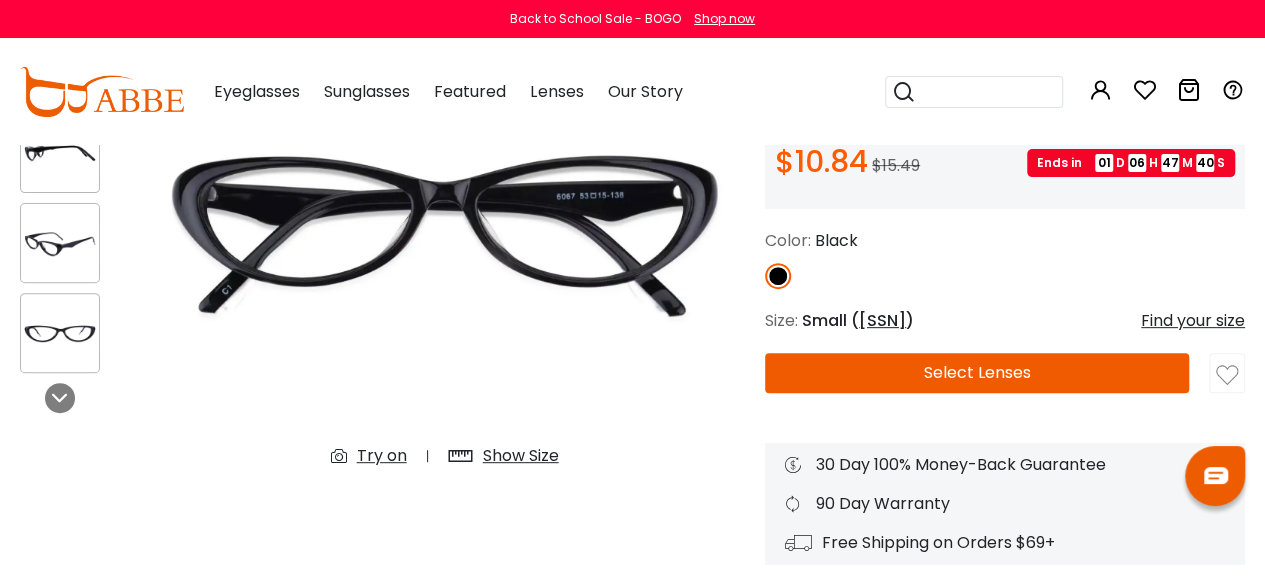 click at bounding box center (444, 233) 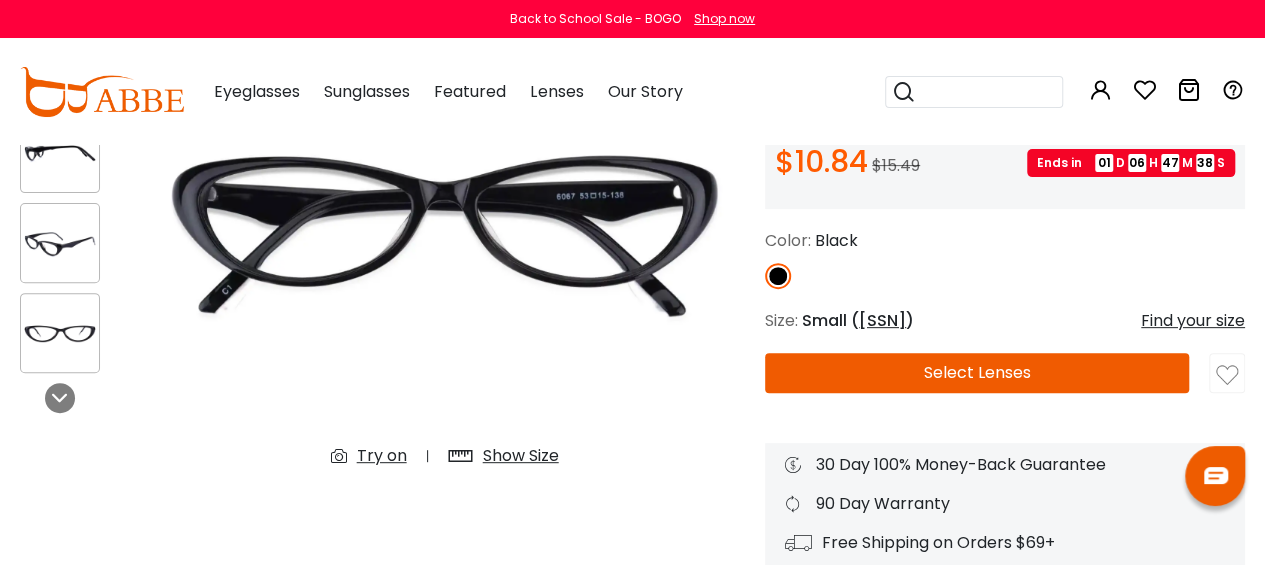 click at bounding box center (444, 233) 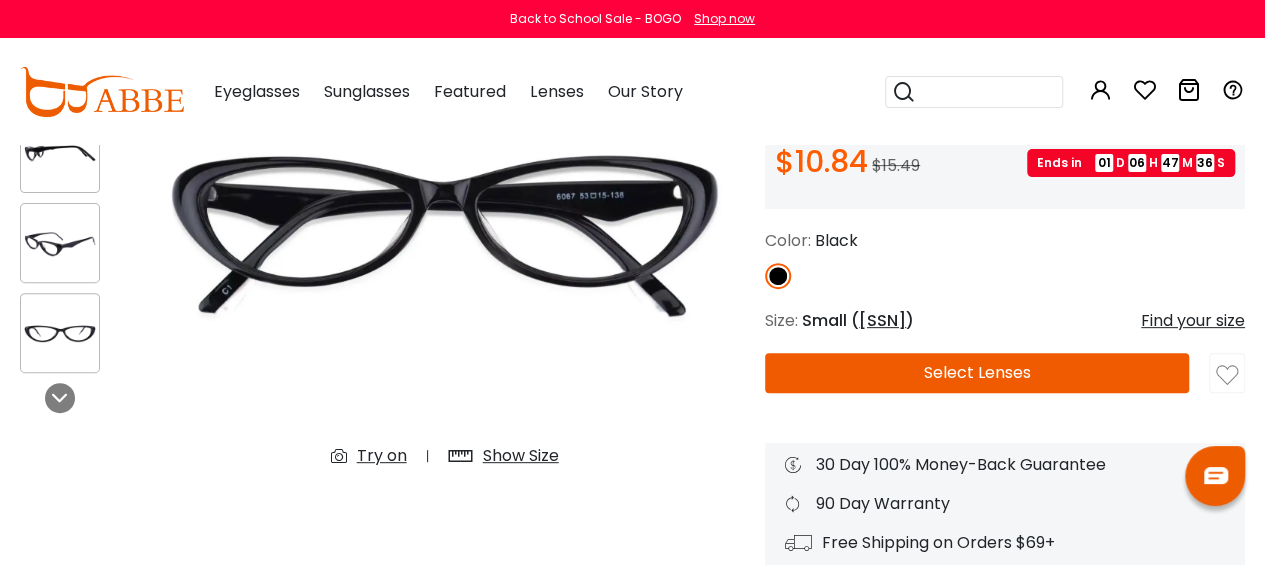 click at bounding box center [444, 233] 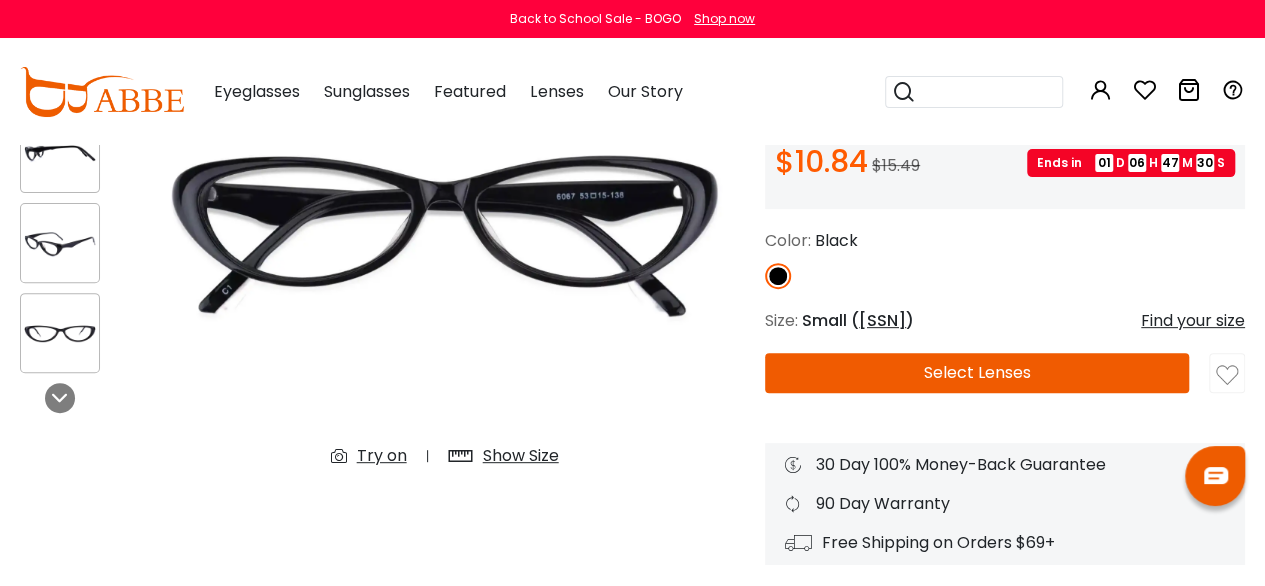 click at bounding box center (60, 333) 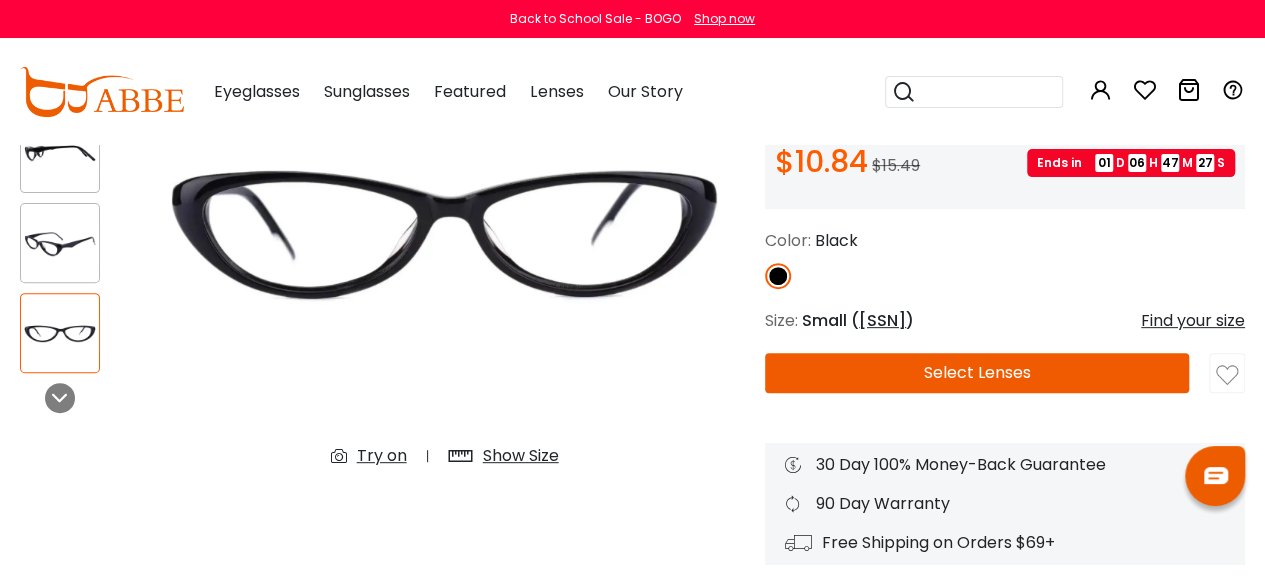 click at bounding box center (60, 243) 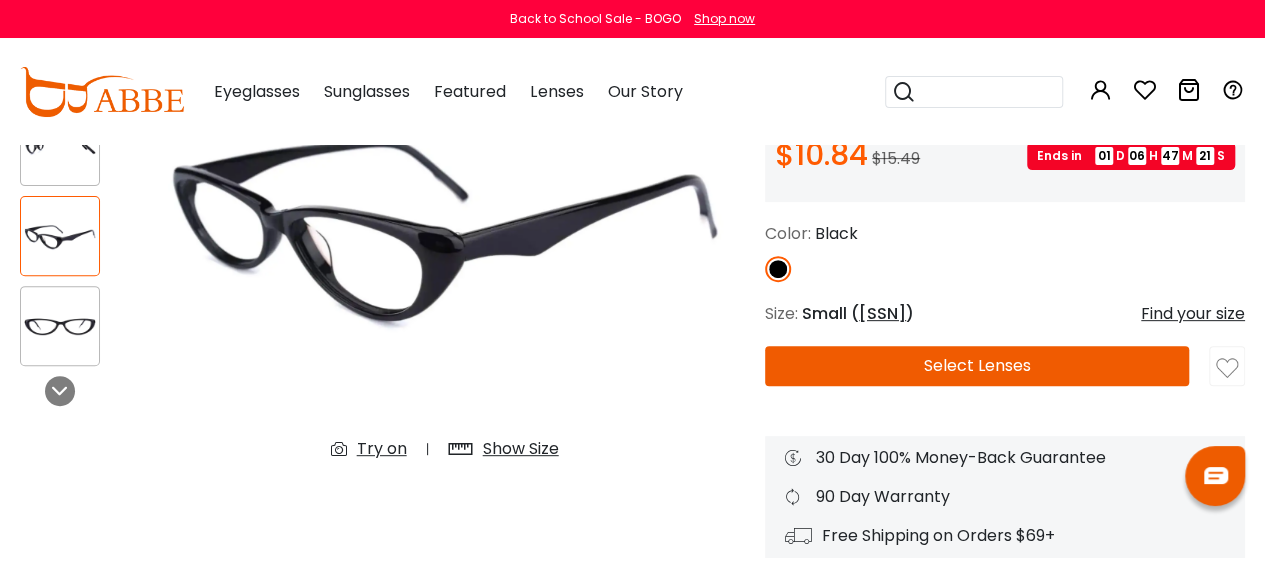 scroll, scrollTop: 250, scrollLeft: 0, axis: vertical 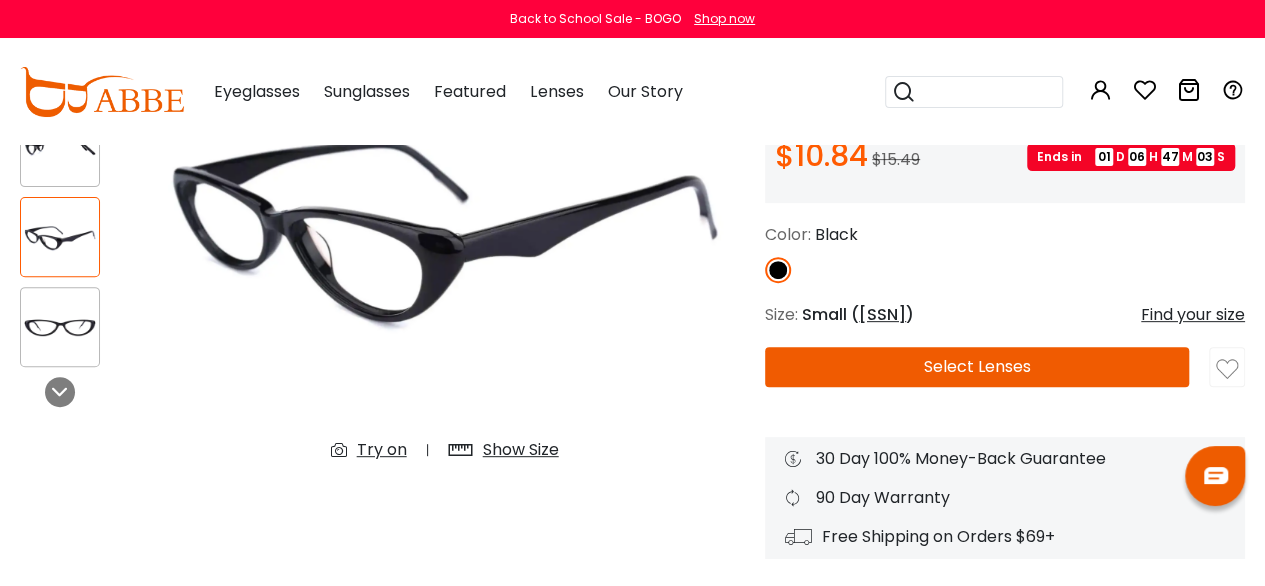 click at bounding box center (60, 147) 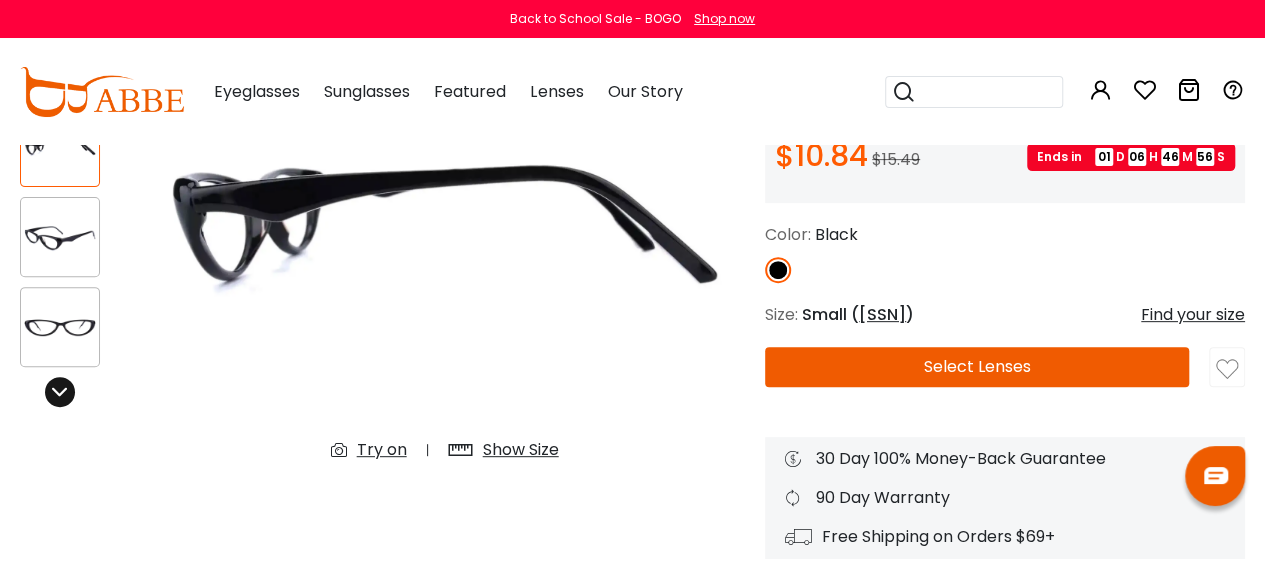 click at bounding box center [60, 392] 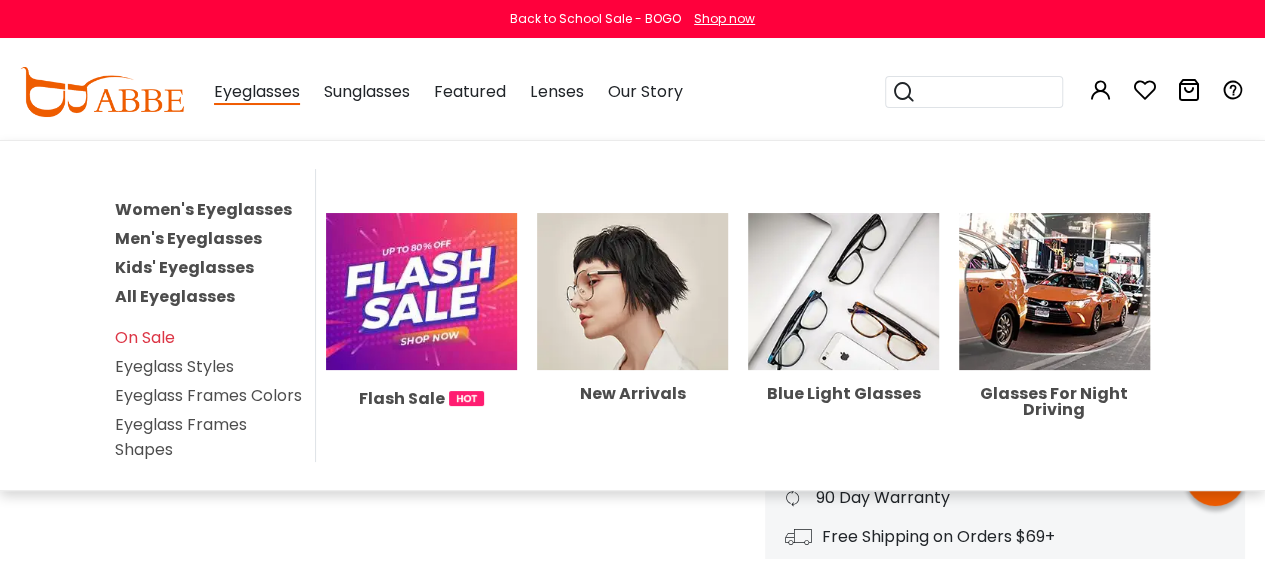 click at bounding box center [632, 292] 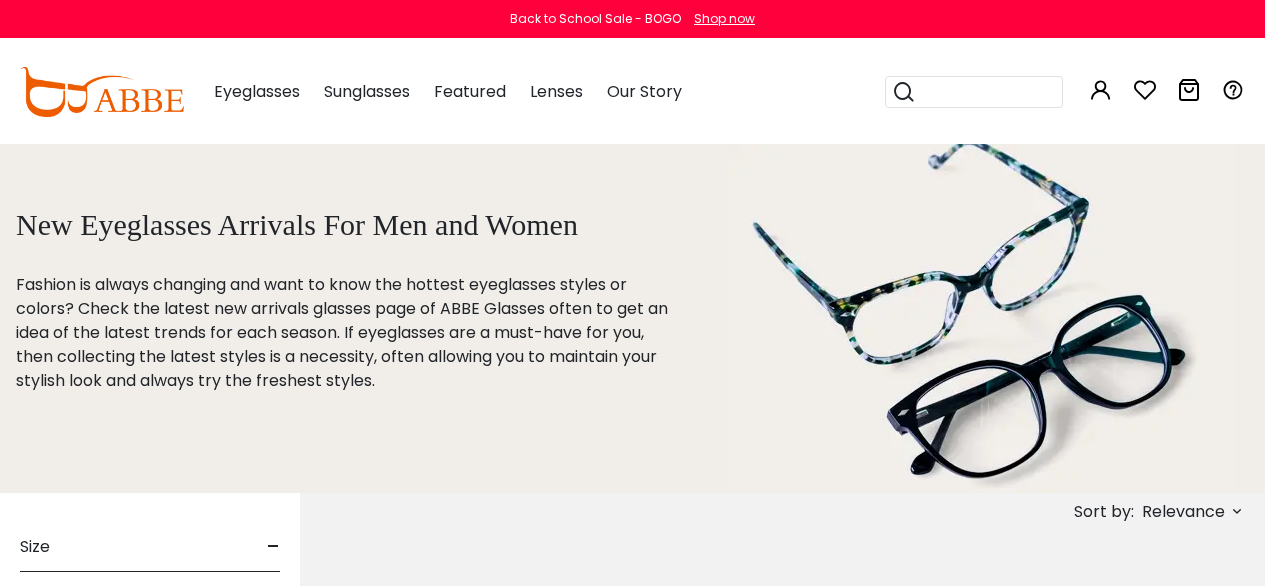 scroll, scrollTop: 0, scrollLeft: 0, axis: both 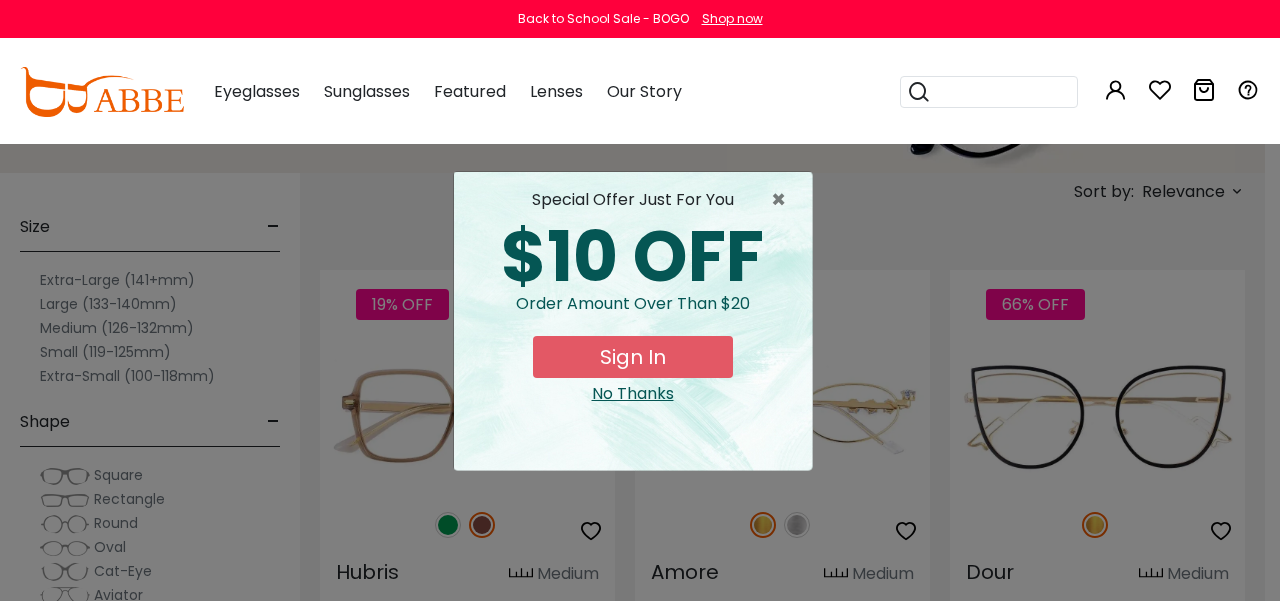 click on "Sign In" at bounding box center [633, 357] 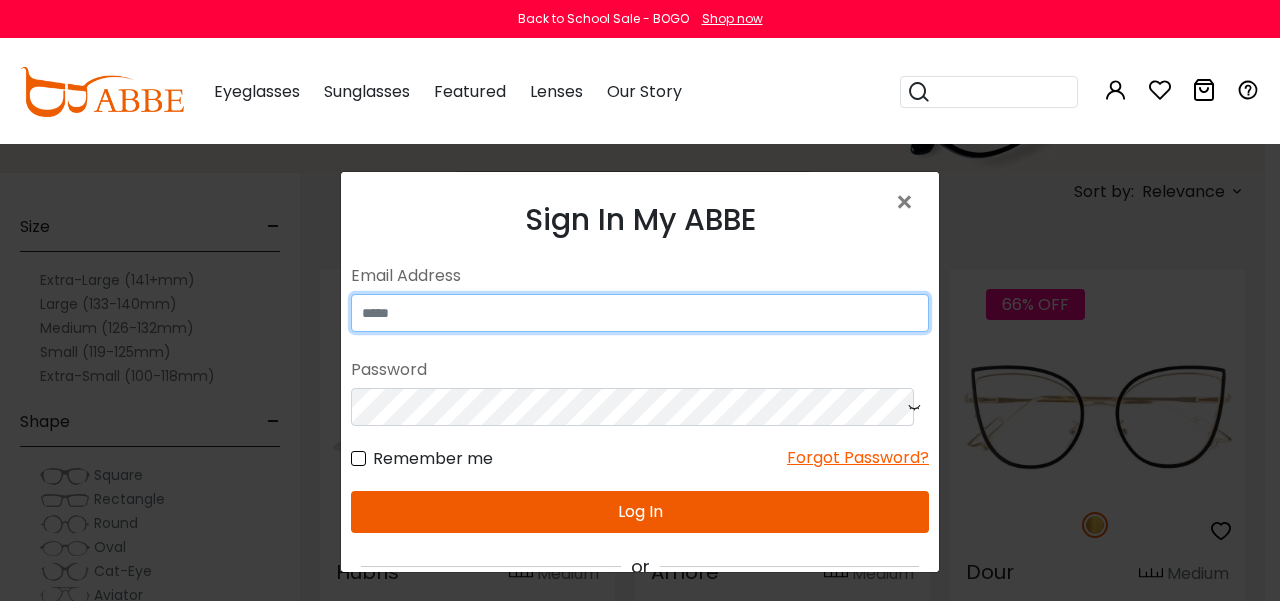 click at bounding box center (640, 313) 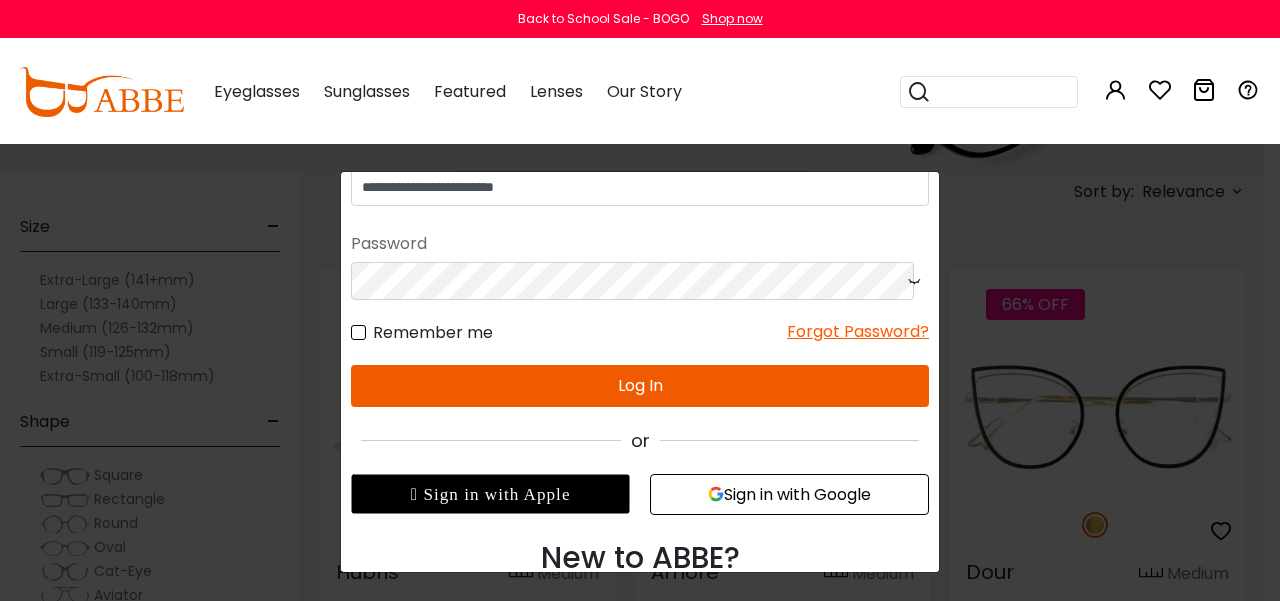 scroll, scrollTop: 186, scrollLeft: 0, axis: vertical 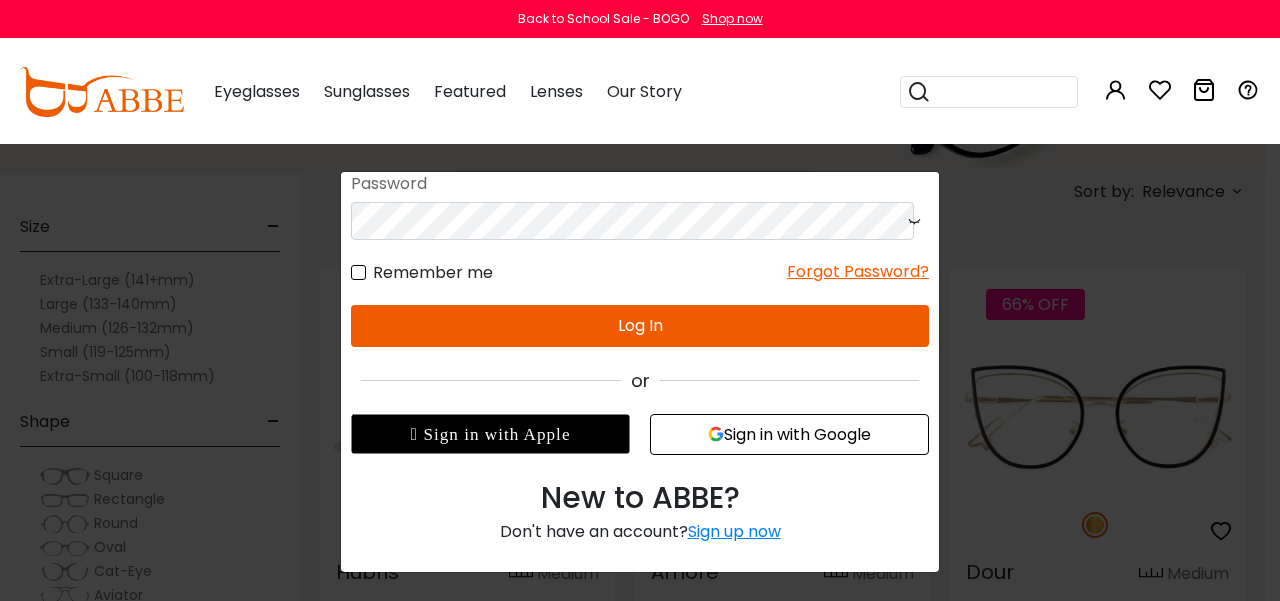 click on "Sign up now" at bounding box center [734, 532] 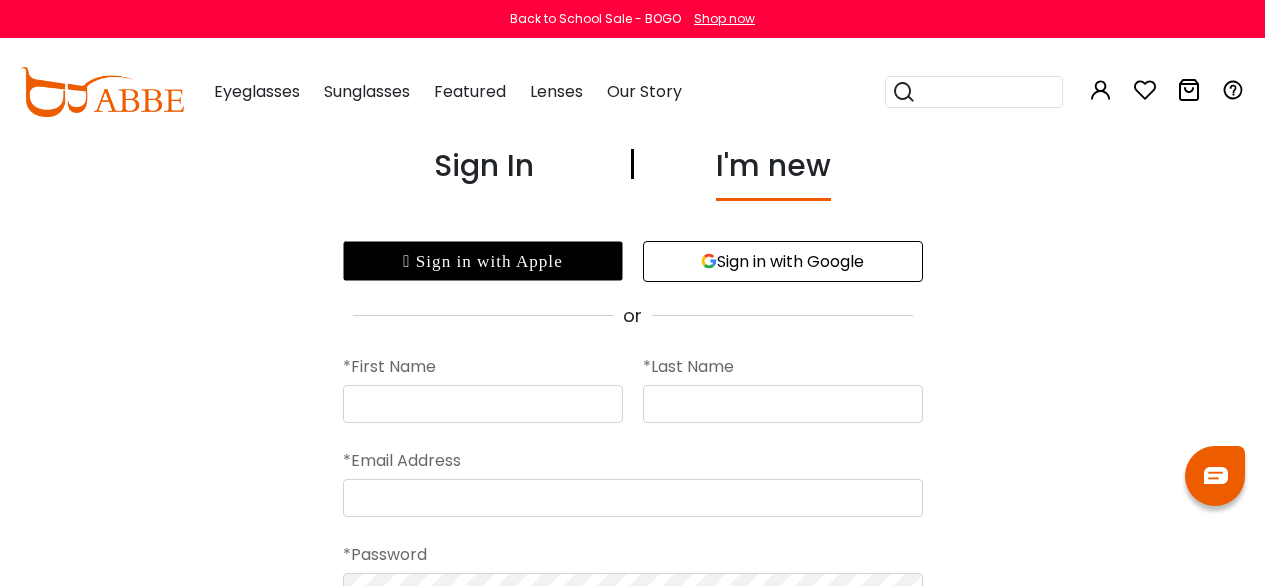 scroll, scrollTop: 0, scrollLeft: 0, axis: both 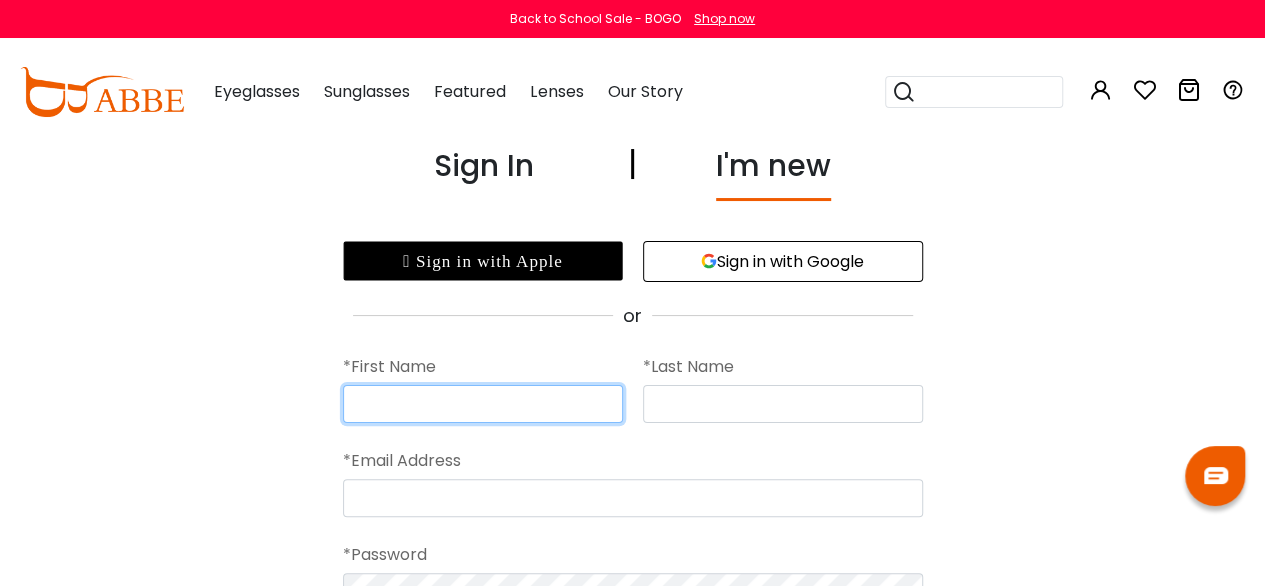 click at bounding box center [483, 404] 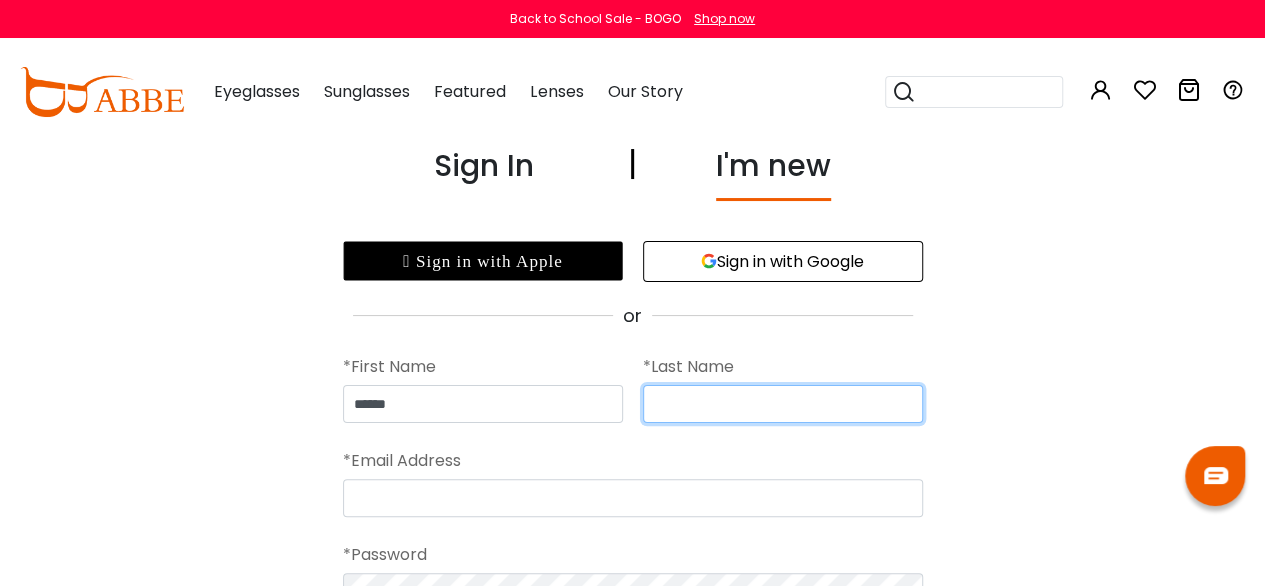 type on "******" 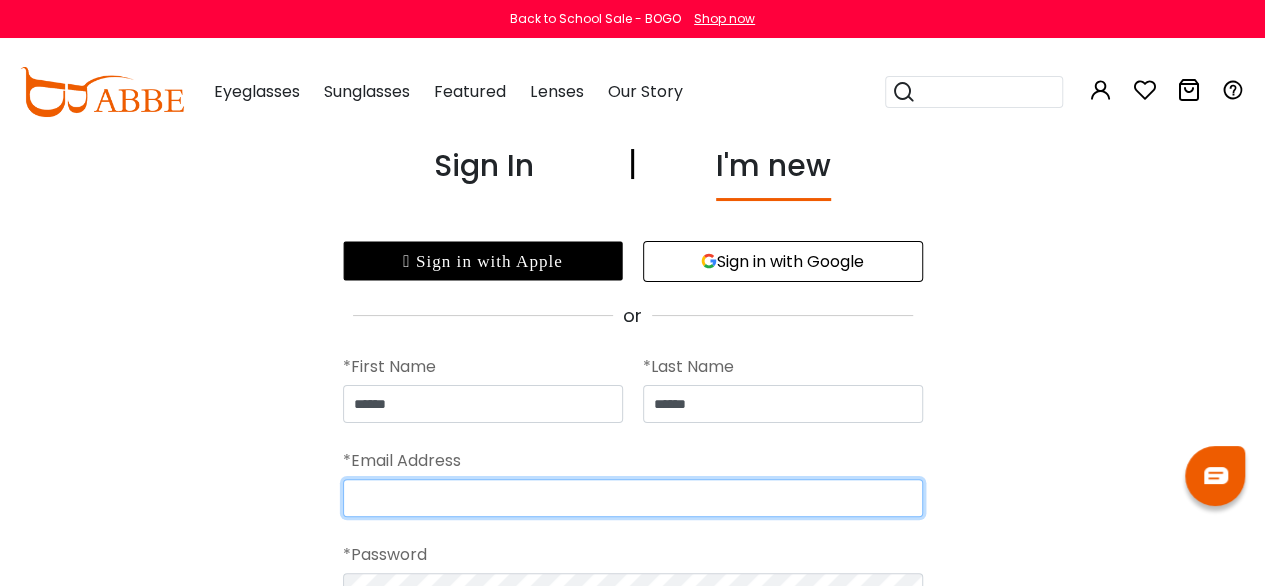 type on "**********" 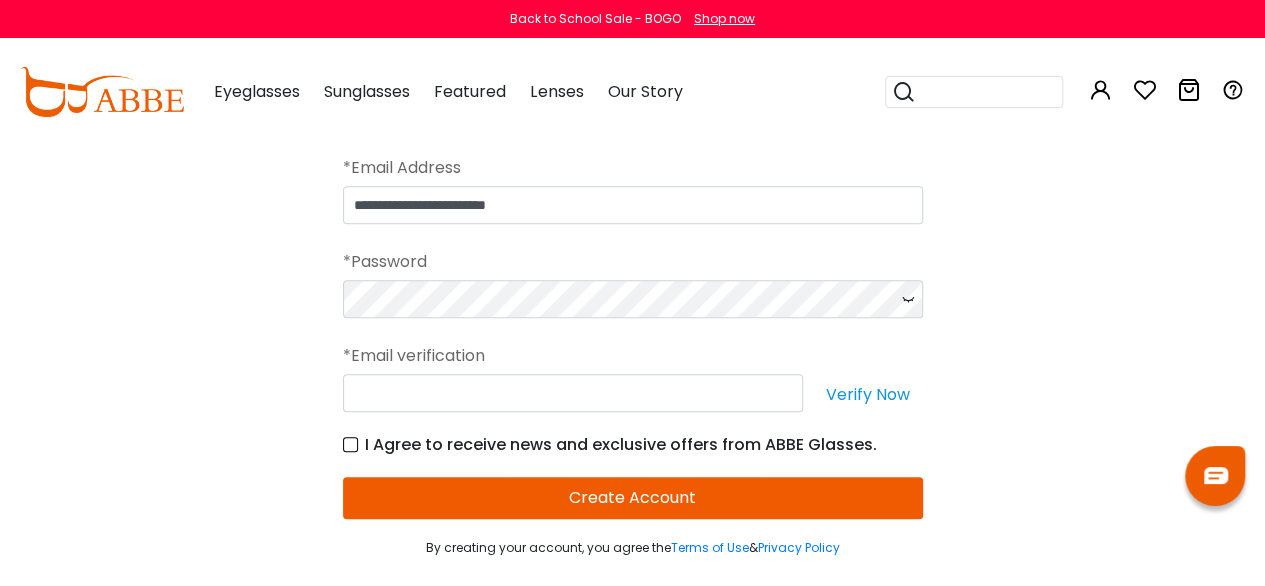 scroll, scrollTop: 283, scrollLeft: 0, axis: vertical 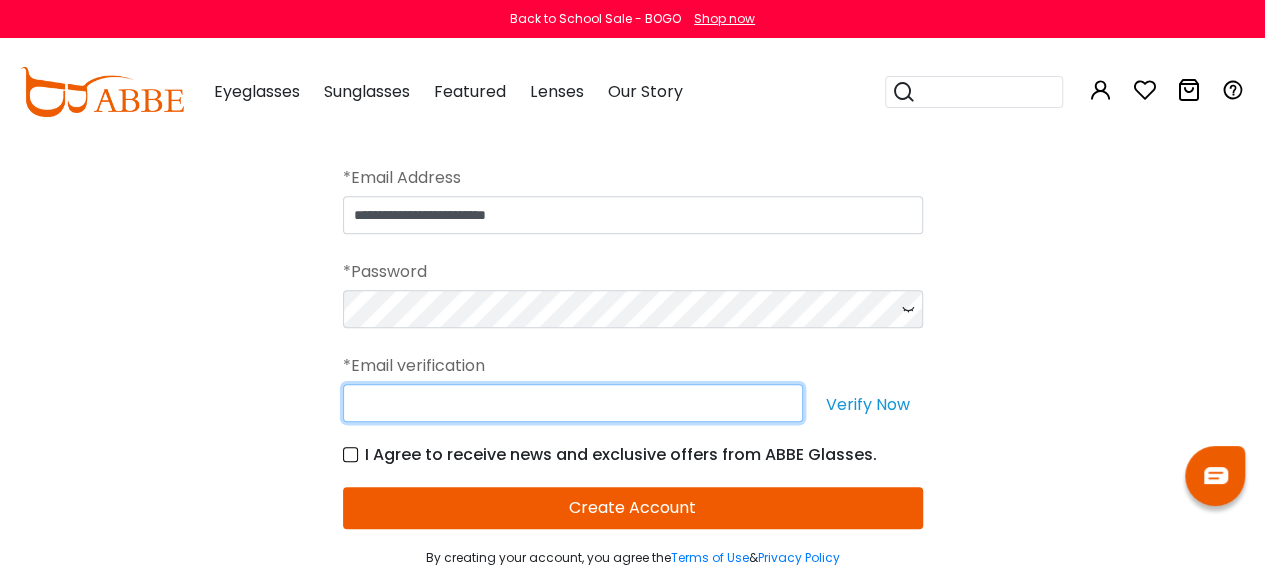 click at bounding box center (573, 403) 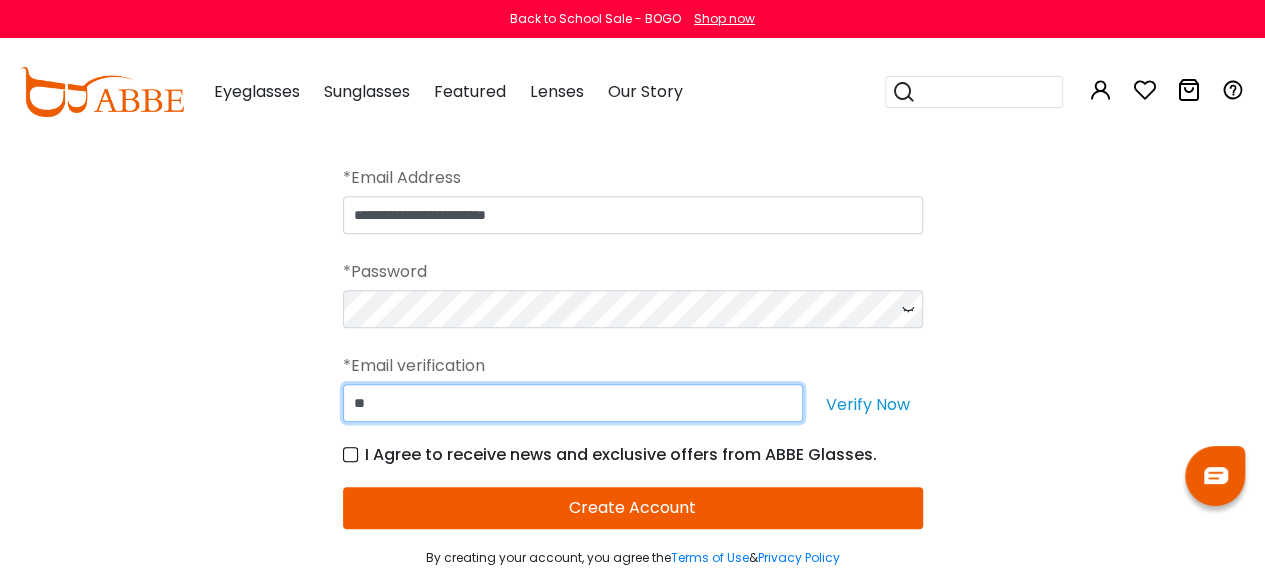 type on "*" 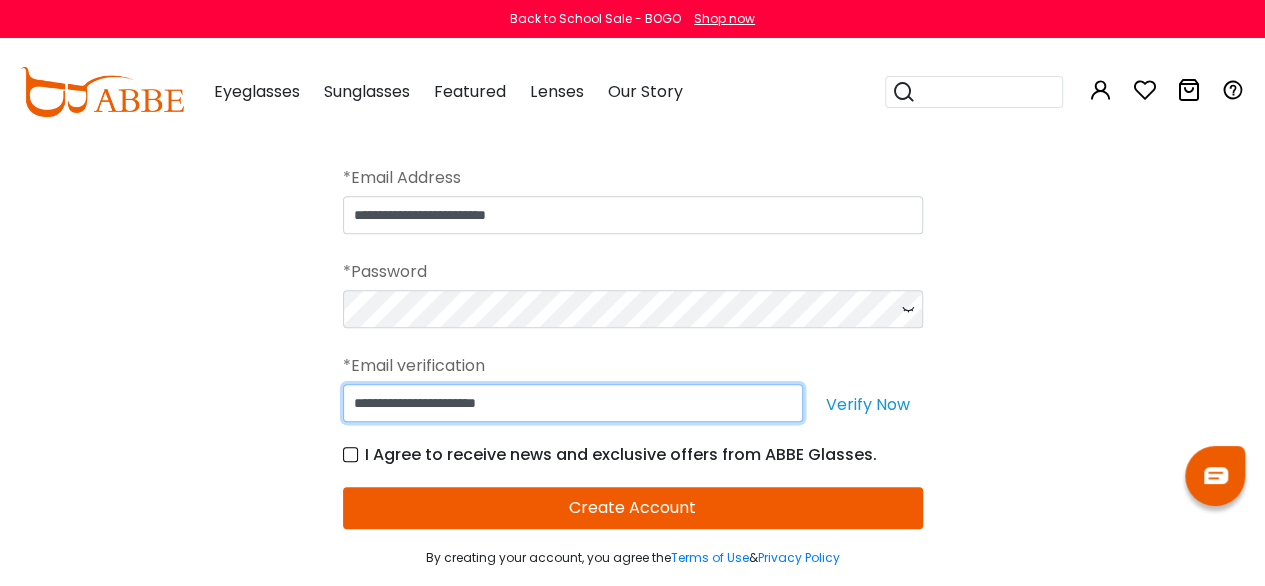 type on "**********" 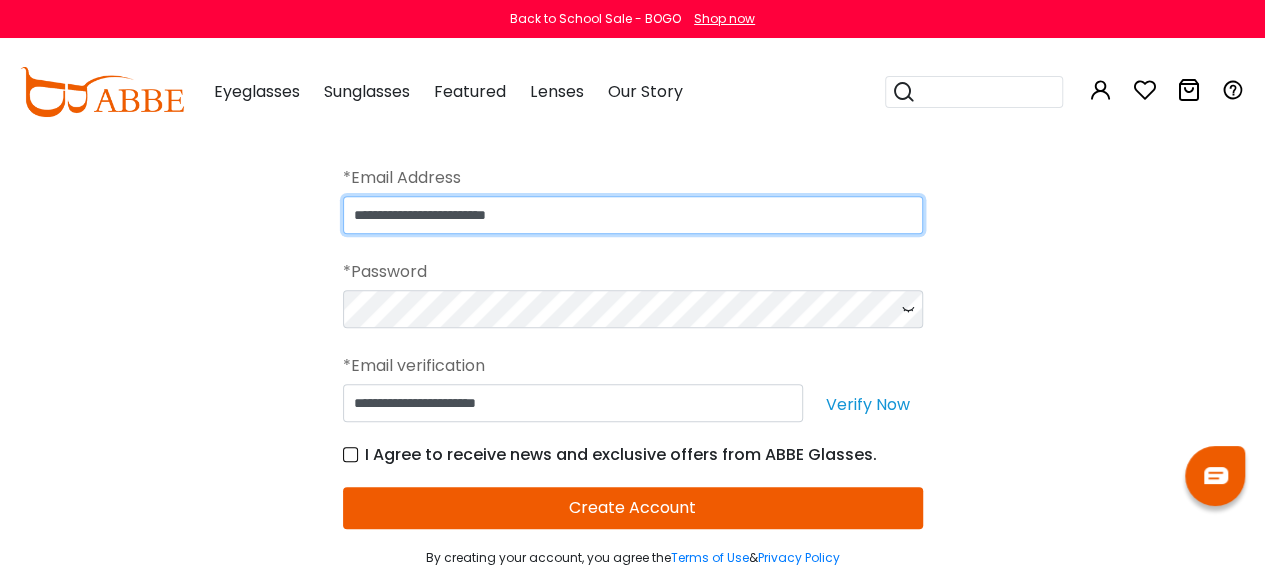 drag, startPoint x: 474, startPoint y: 213, endPoint x: 0, endPoint y: 298, distance: 481.561 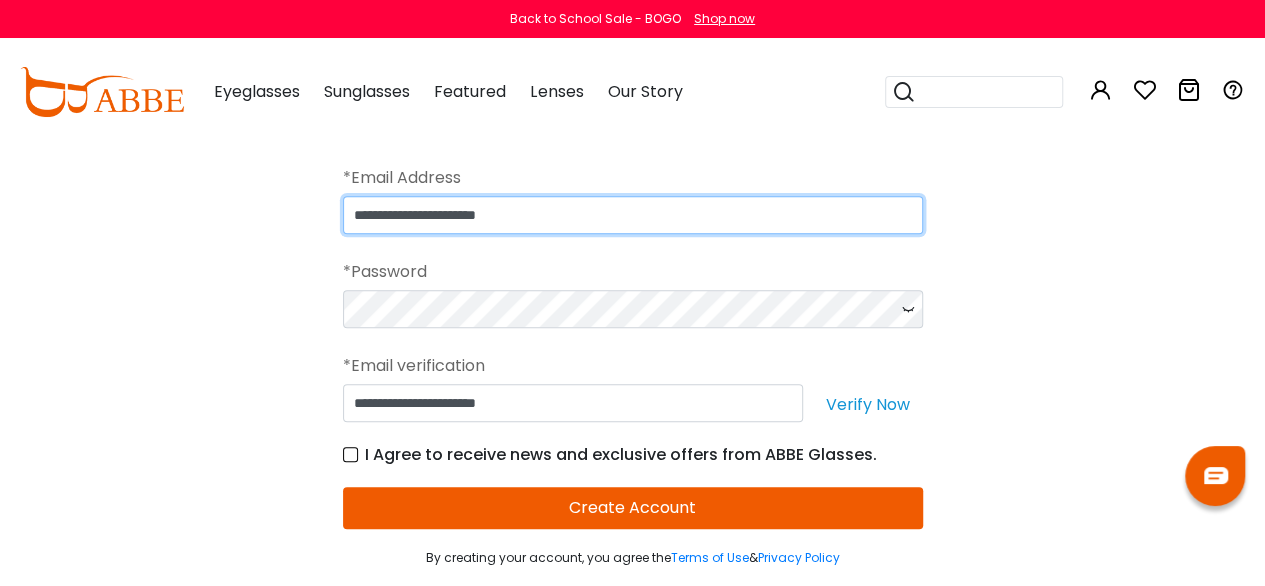 type on "**********" 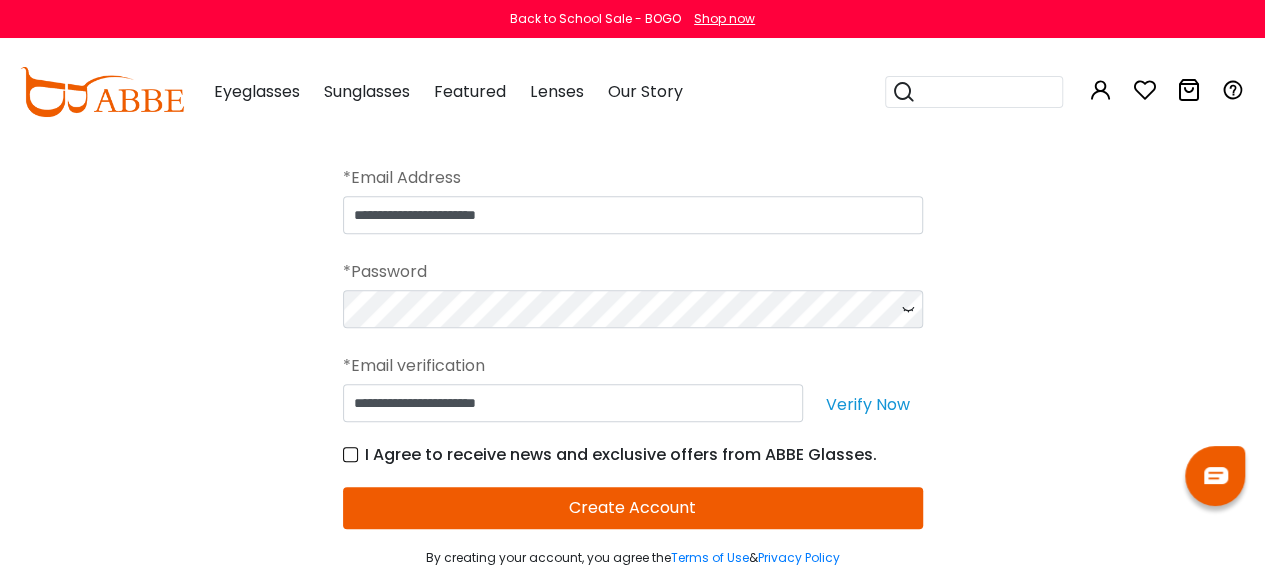 click on "Create Account" at bounding box center [633, 508] 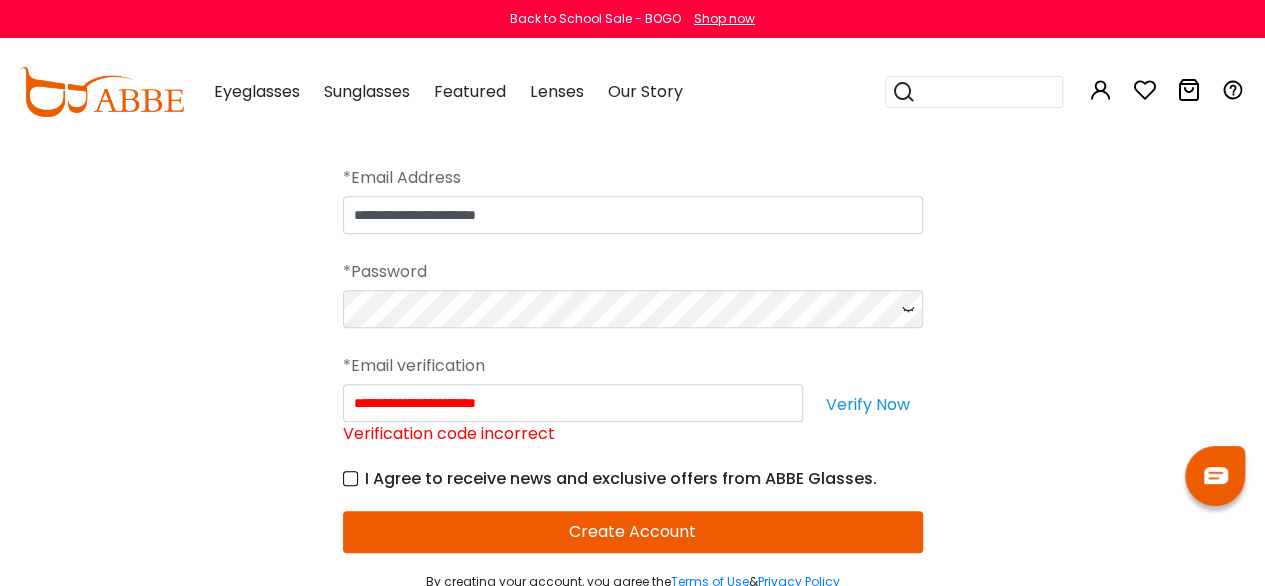 click on "Verify Now" at bounding box center [868, 403] 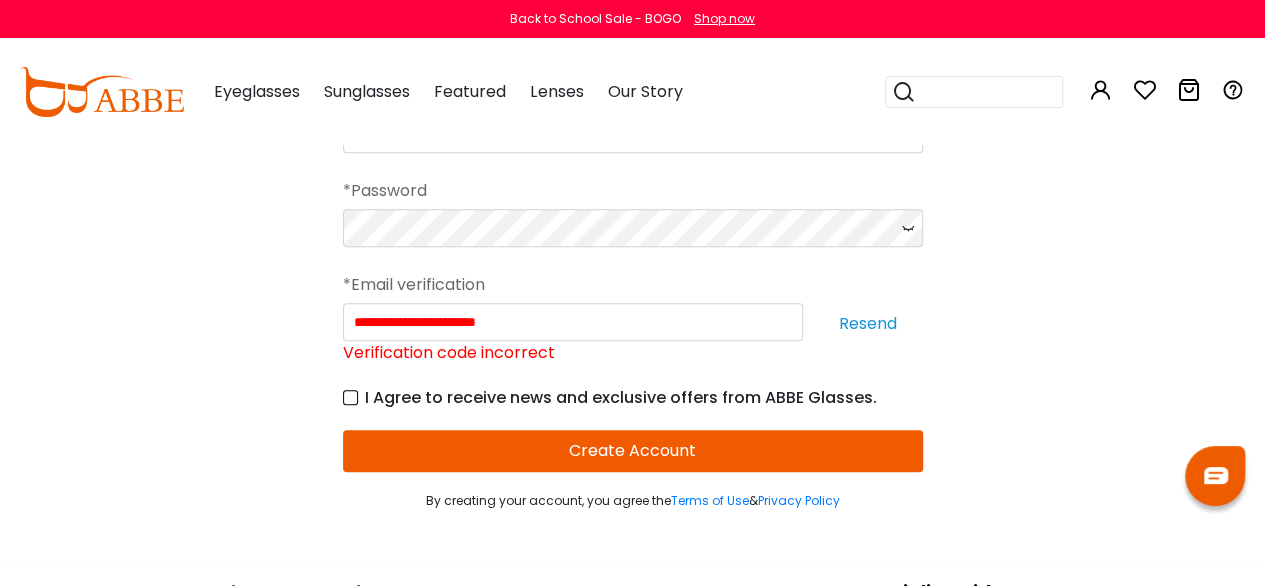 scroll, scrollTop: 366, scrollLeft: 0, axis: vertical 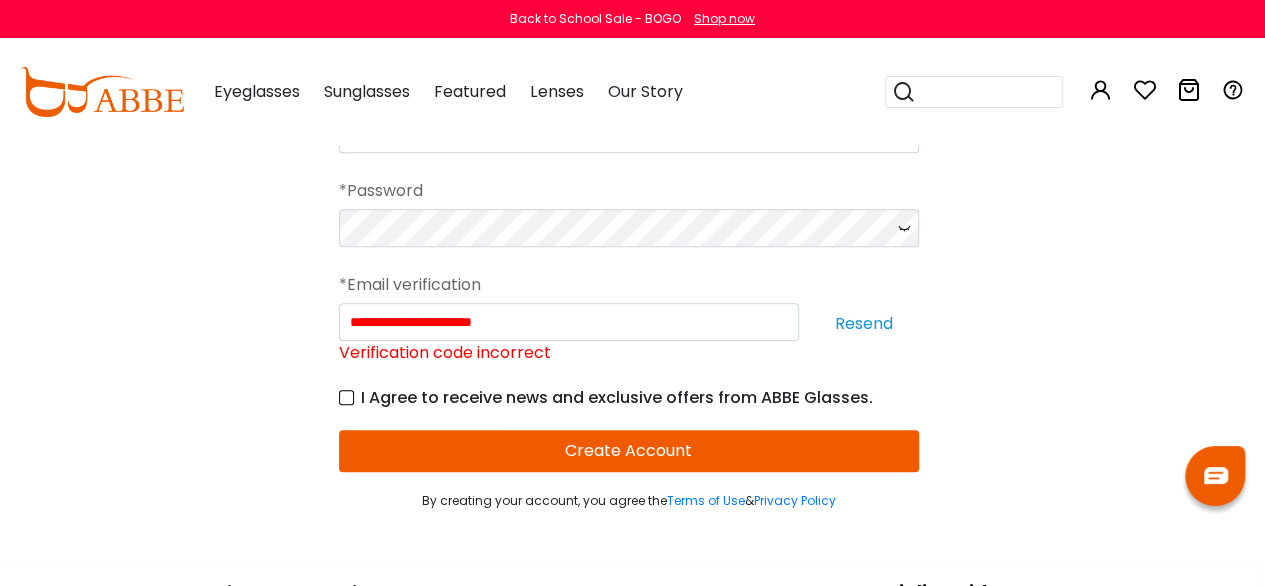 click on "Create Account" at bounding box center (629, 451) 